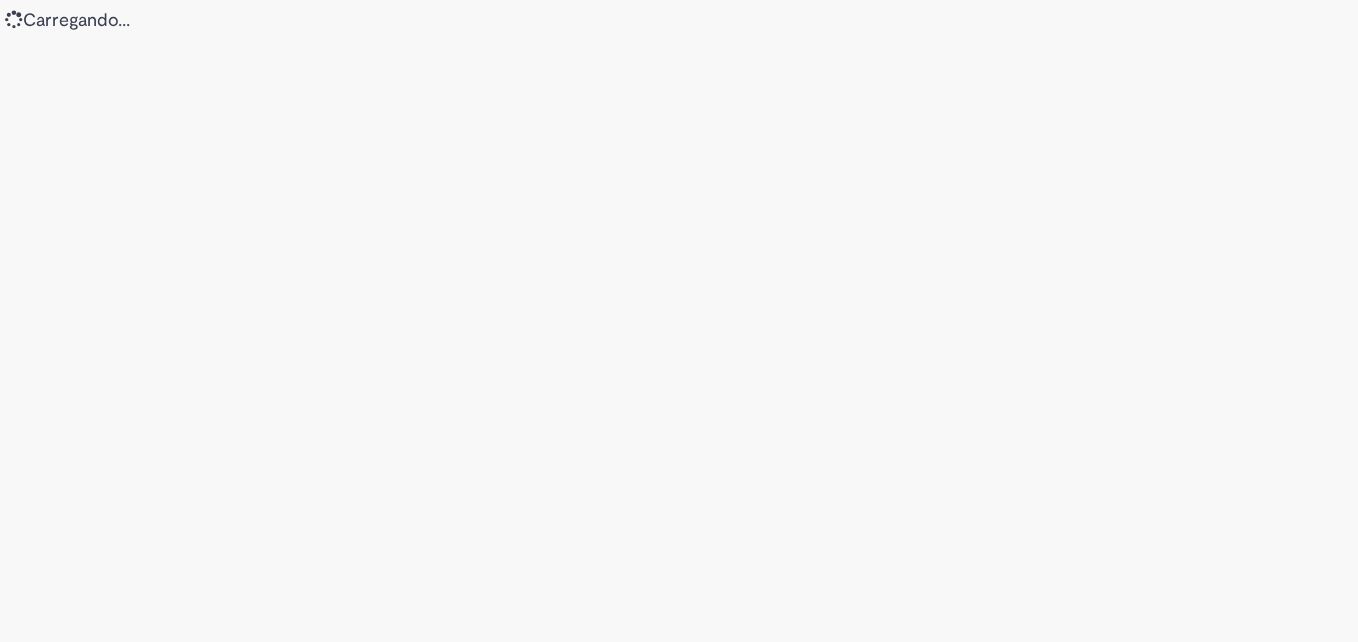 scroll, scrollTop: 0, scrollLeft: 0, axis: both 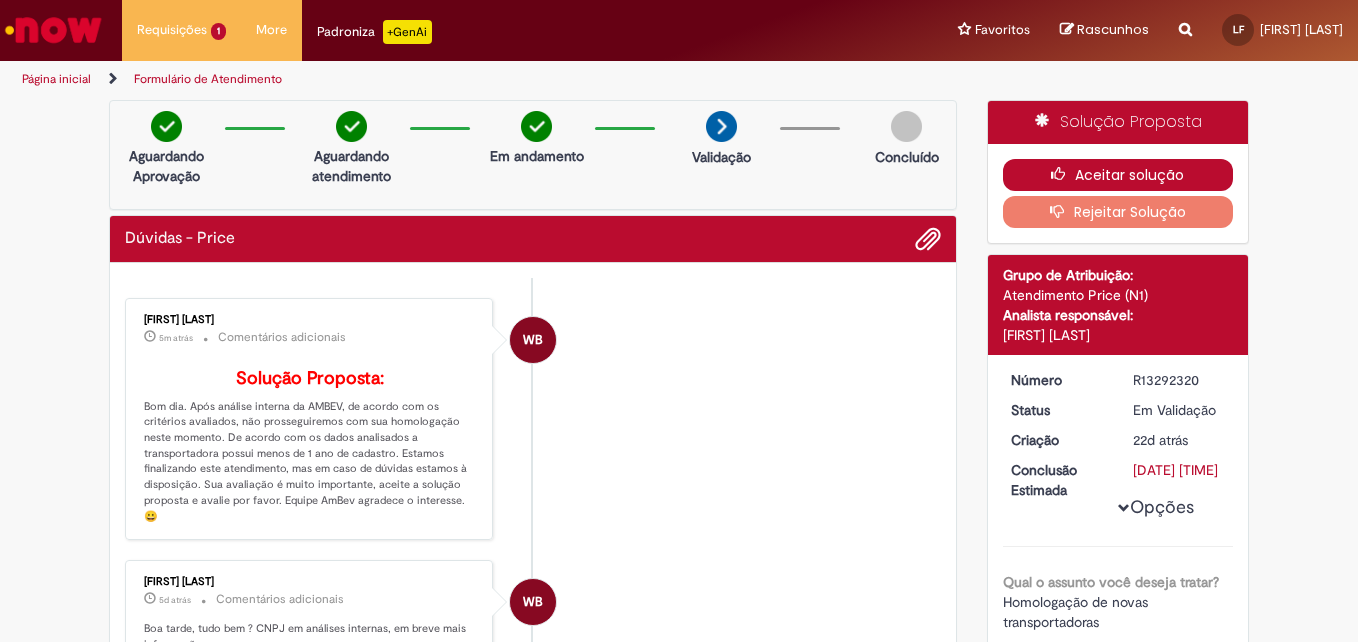 click on "Aceitar solução" at bounding box center [1118, 175] 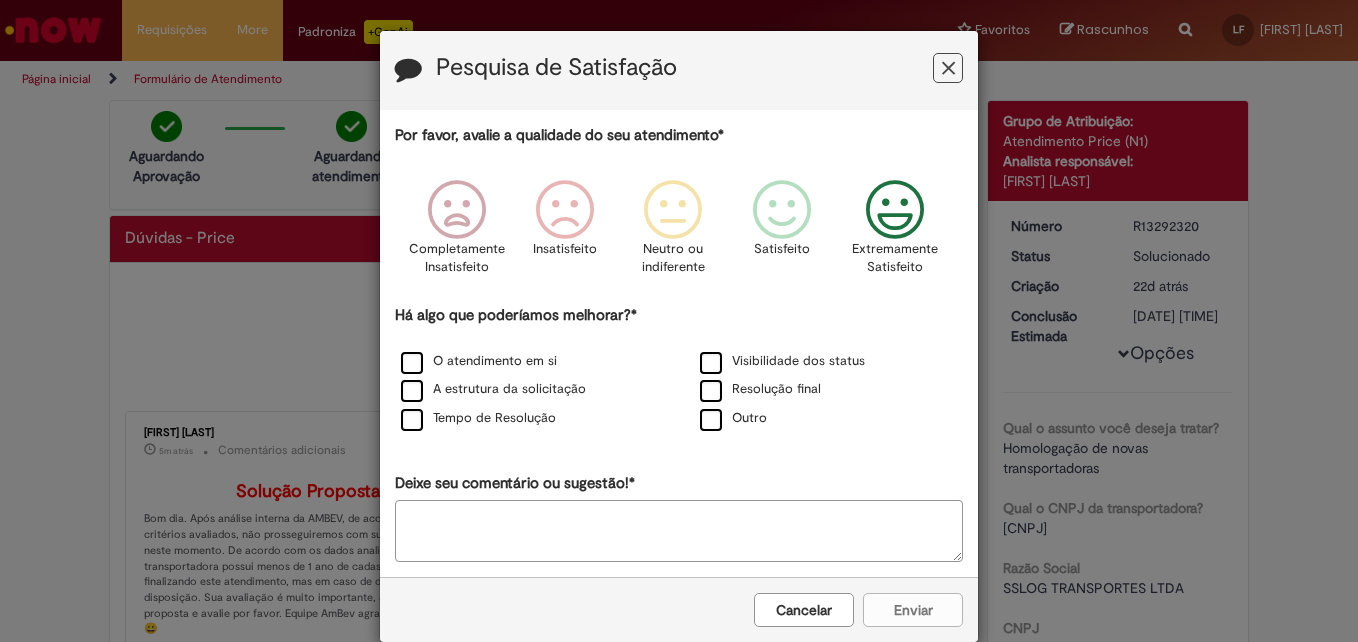 click at bounding box center (895, 210) 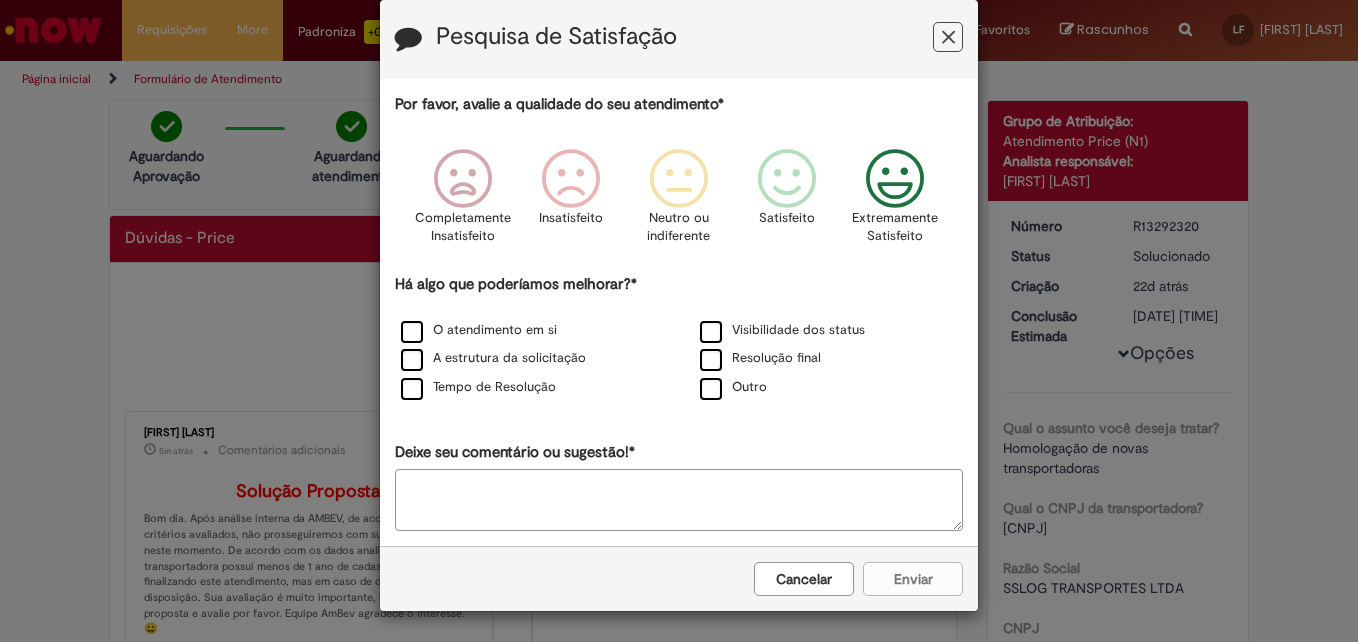 scroll, scrollTop: 31, scrollLeft: 0, axis: vertical 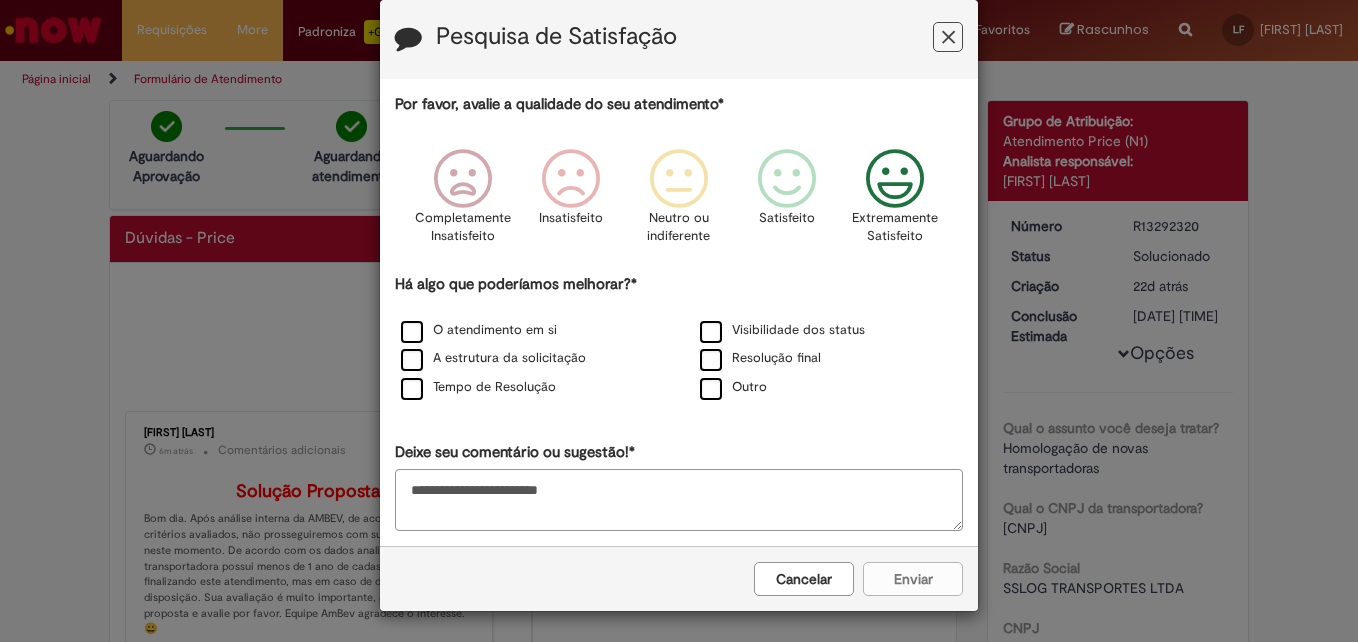 type on "**********" 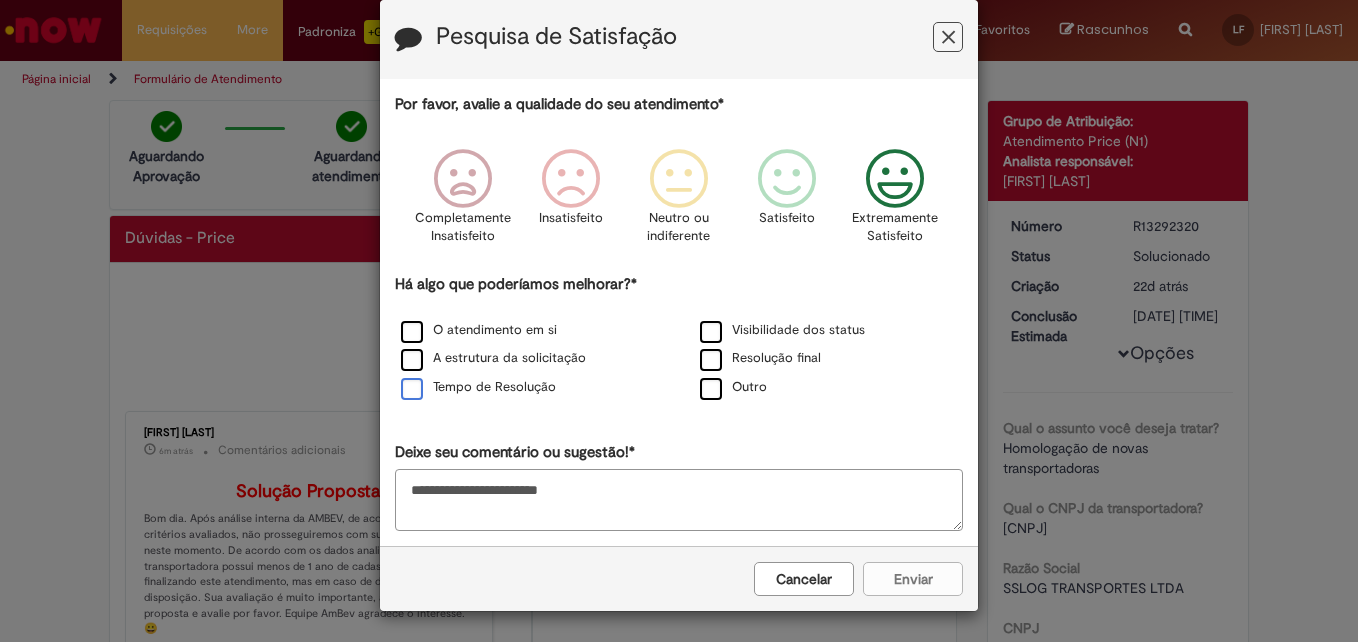 click on "Tempo de Resolução" at bounding box center [478, 387] 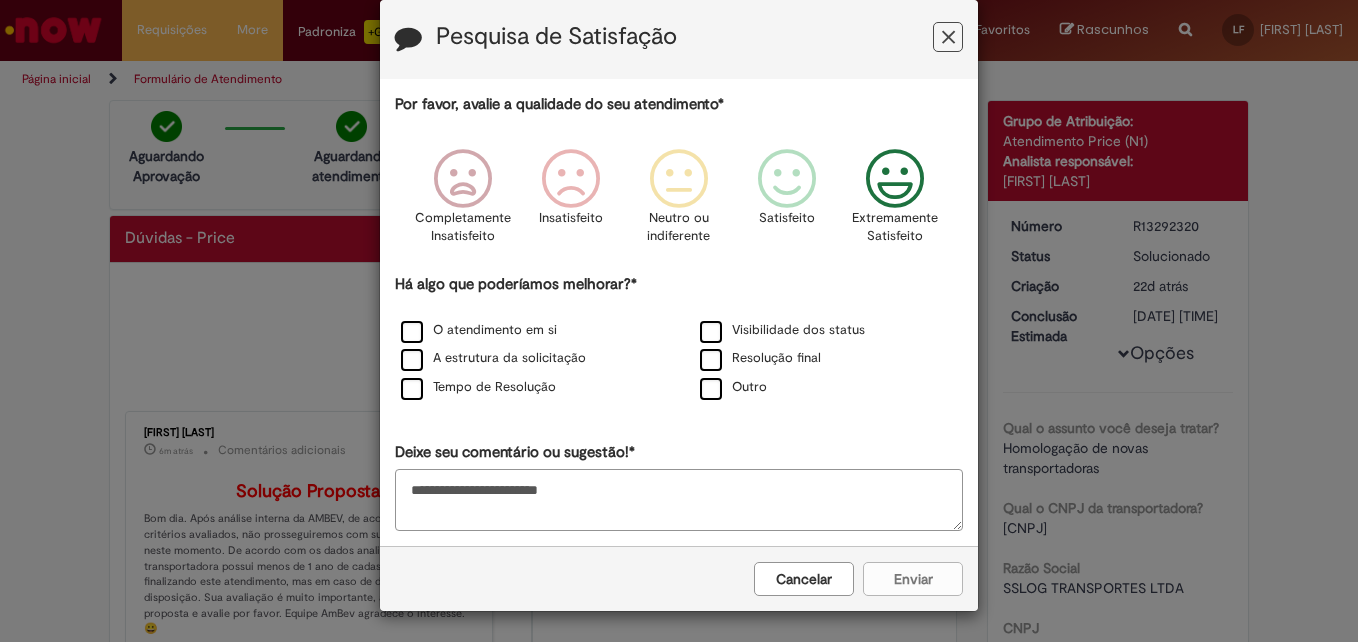 scroll, scrollTop: 31, scrollLeft: 0, axis: vertical 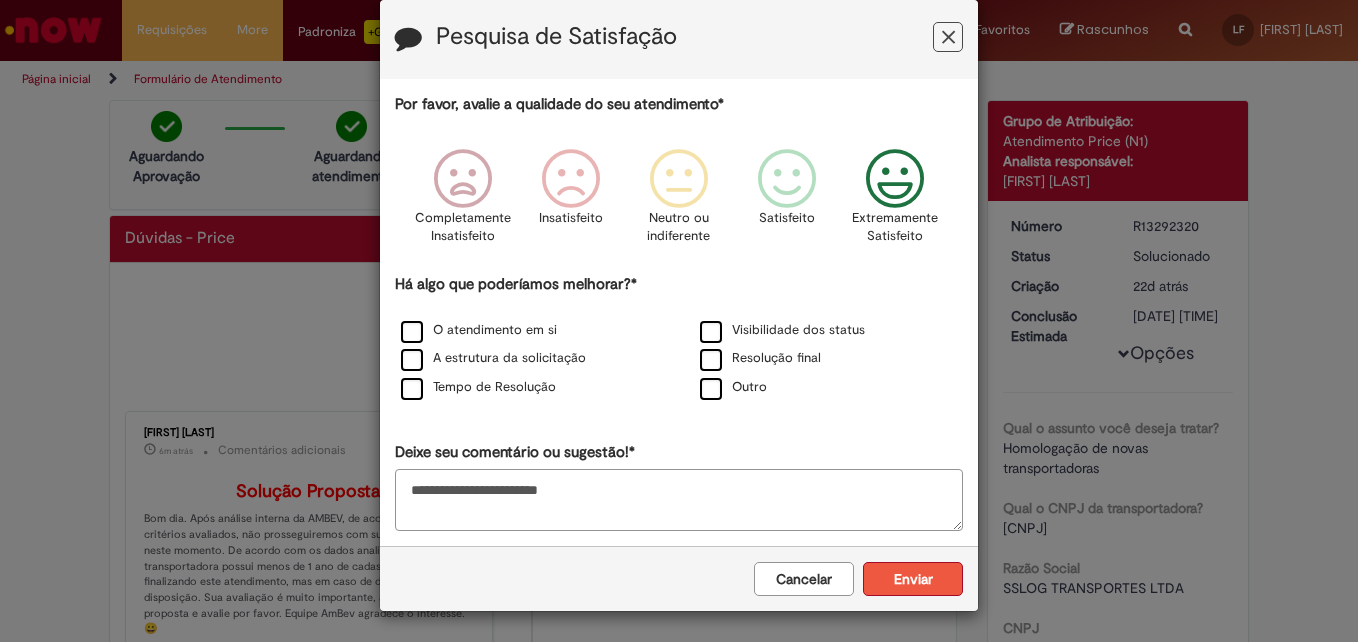 click on "Enviar" at bounding box center (913, 579) 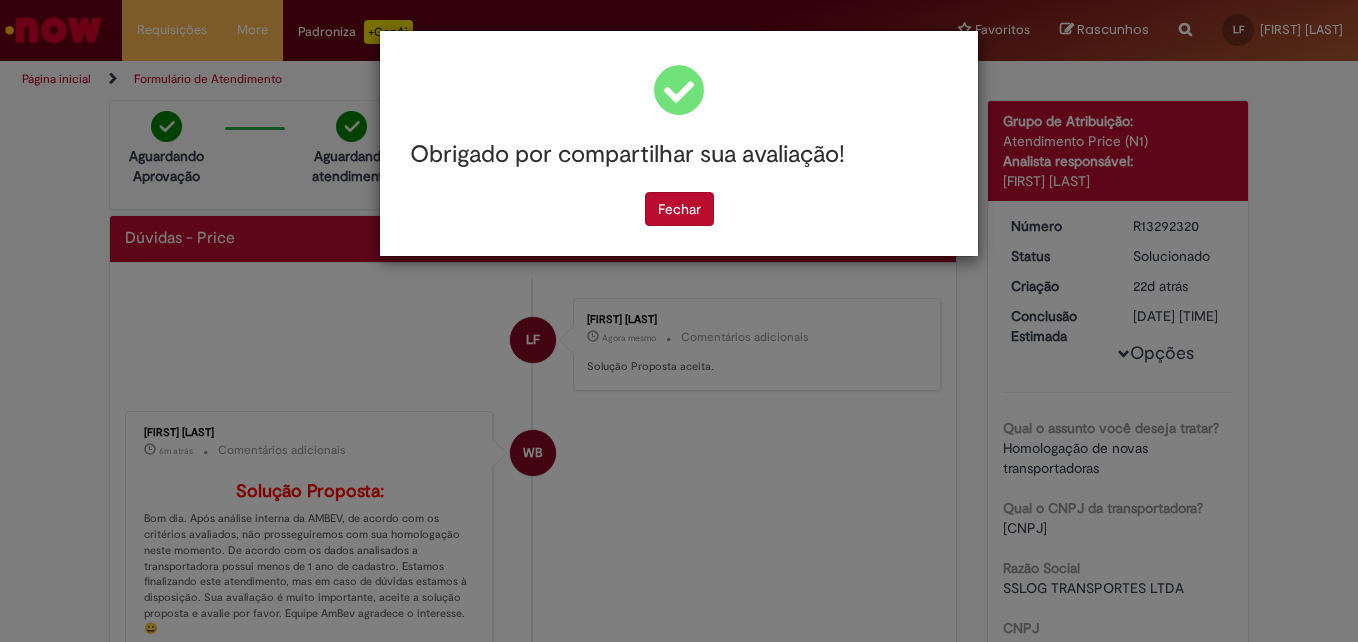 scroll, scrollTop: 0, scrollLeft: 0, axis: both 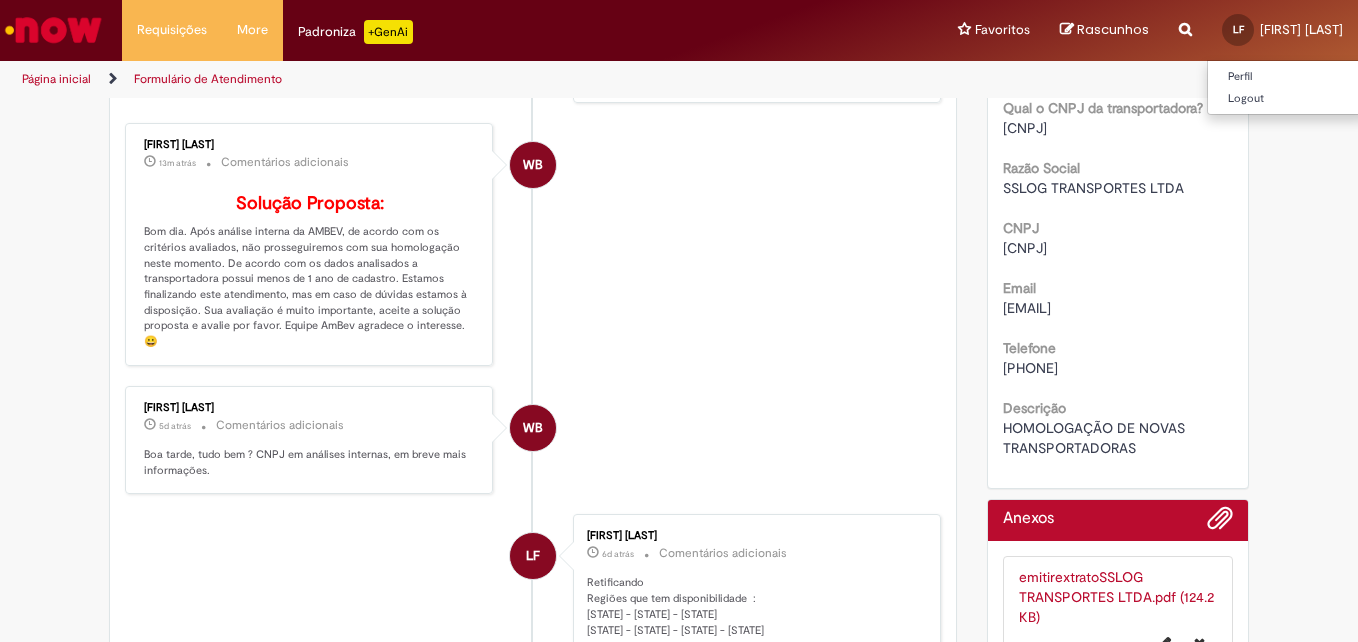 click on "[FIRST] [LAST]" at bounding box center (1301, 29) 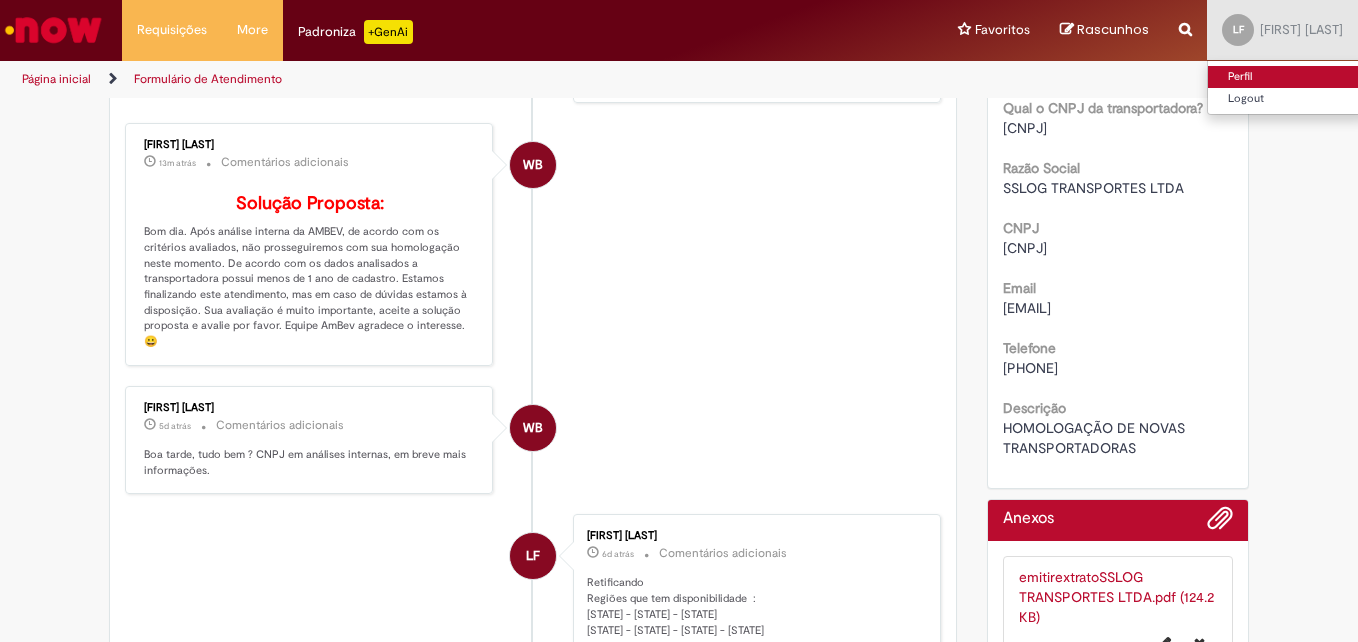 click on "Perfil" at bounding box center (1287, 77) 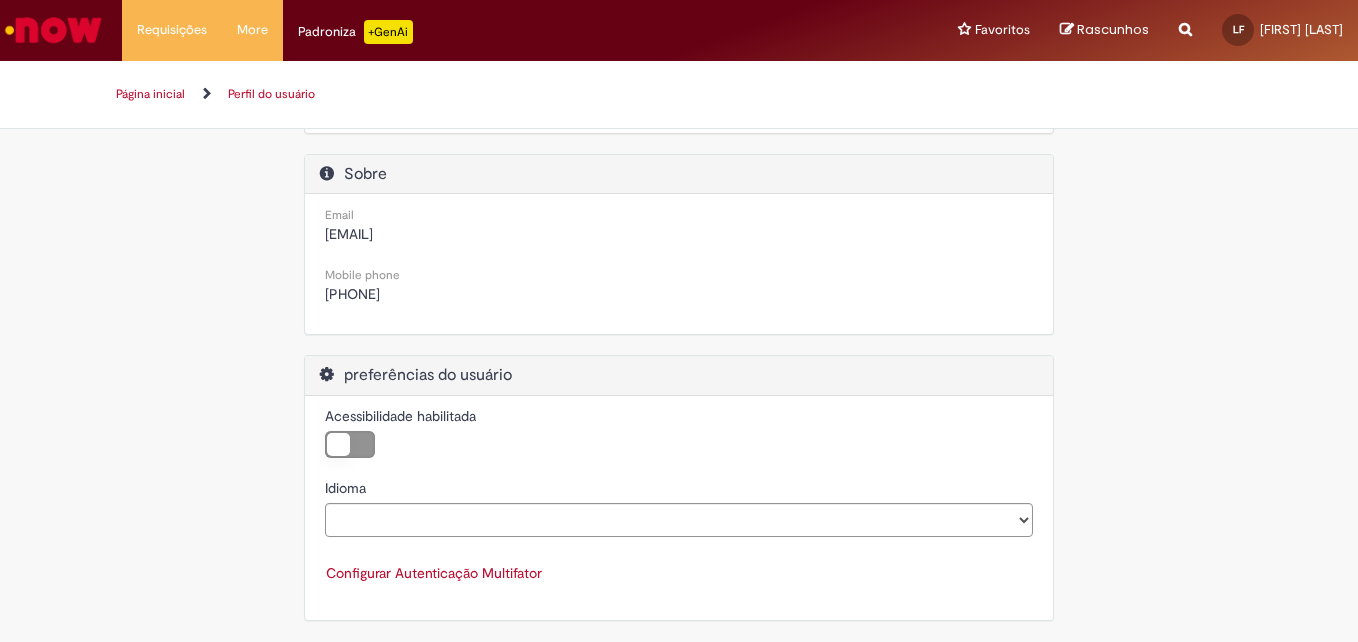 scroll, scrollTop: 0, scrollLeft: 0, axis: both 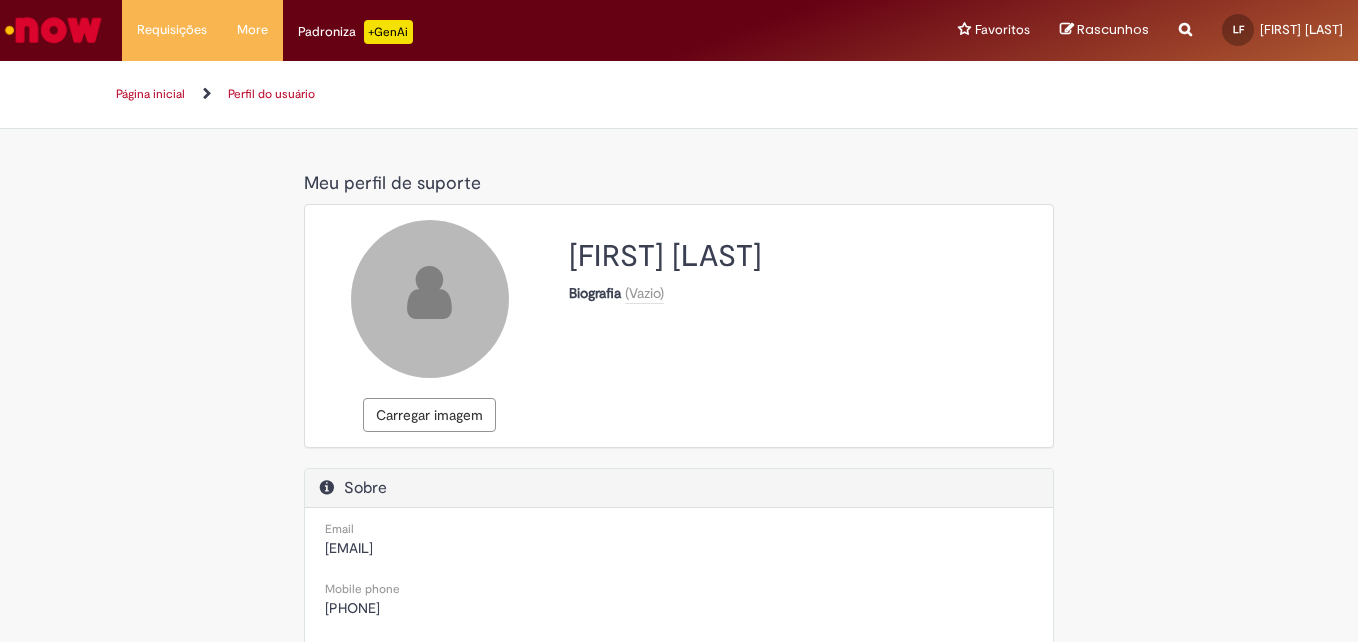 select on "**********" 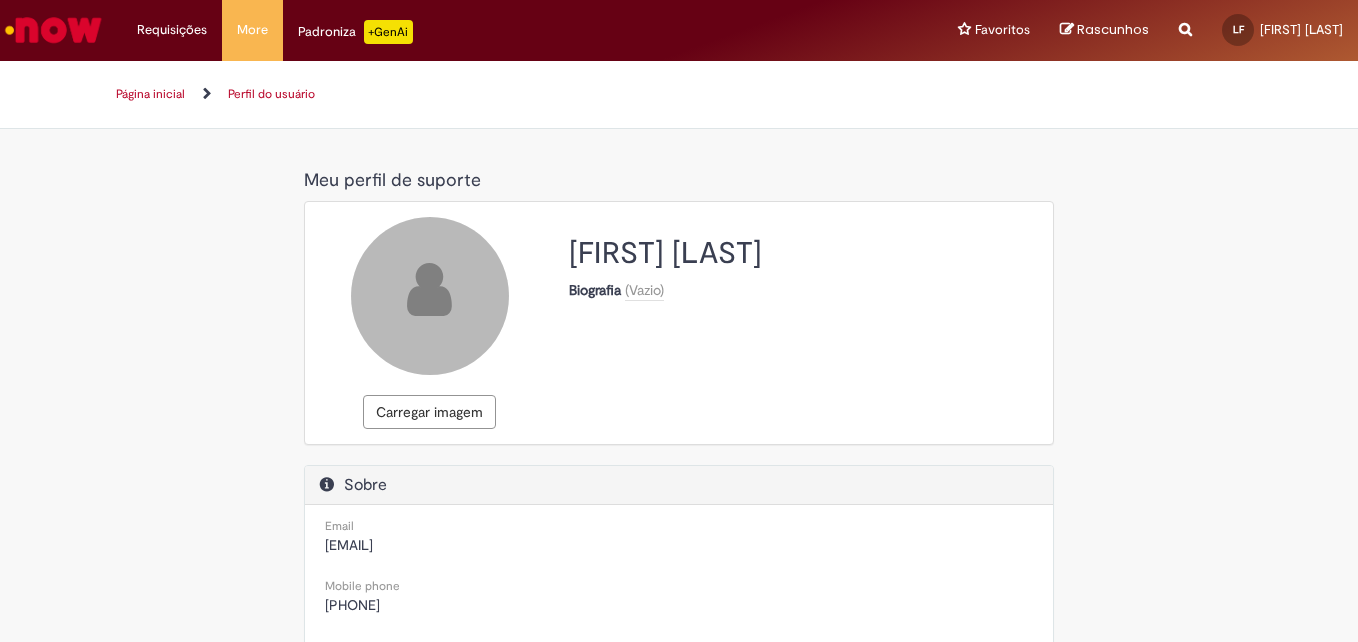 scroll, scrollTop: 0, scrollLeft: 0, axis: both 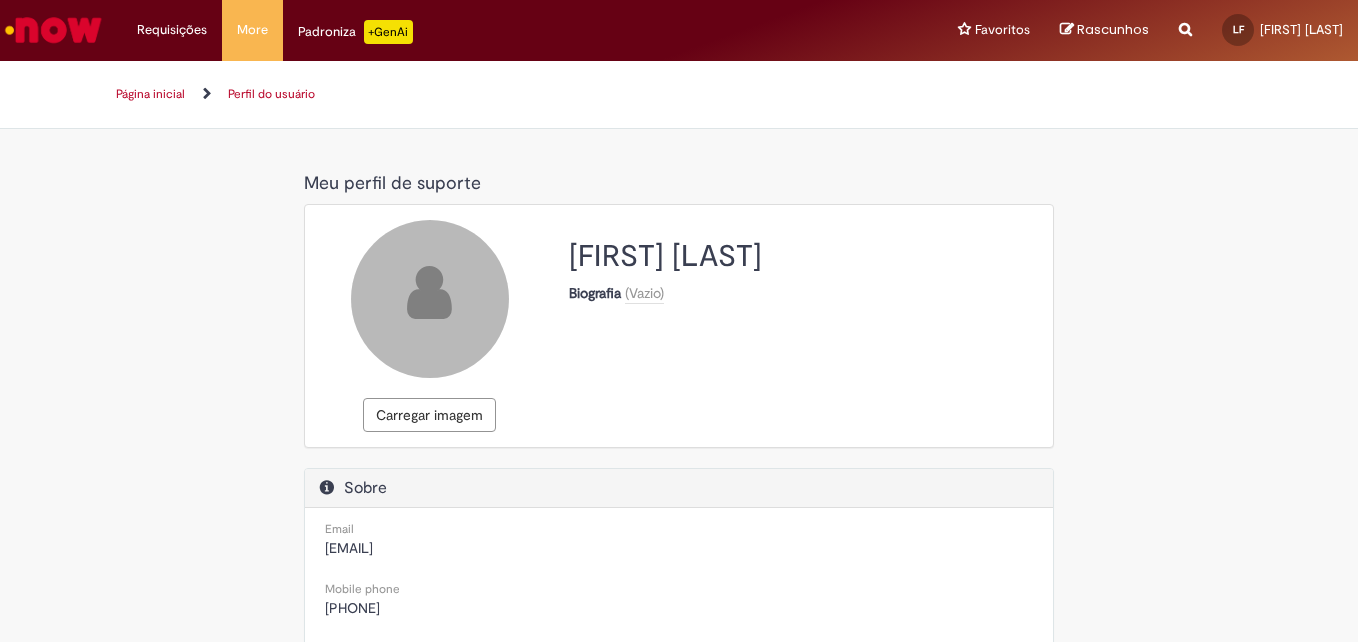 click at bounding box center [430, 299] 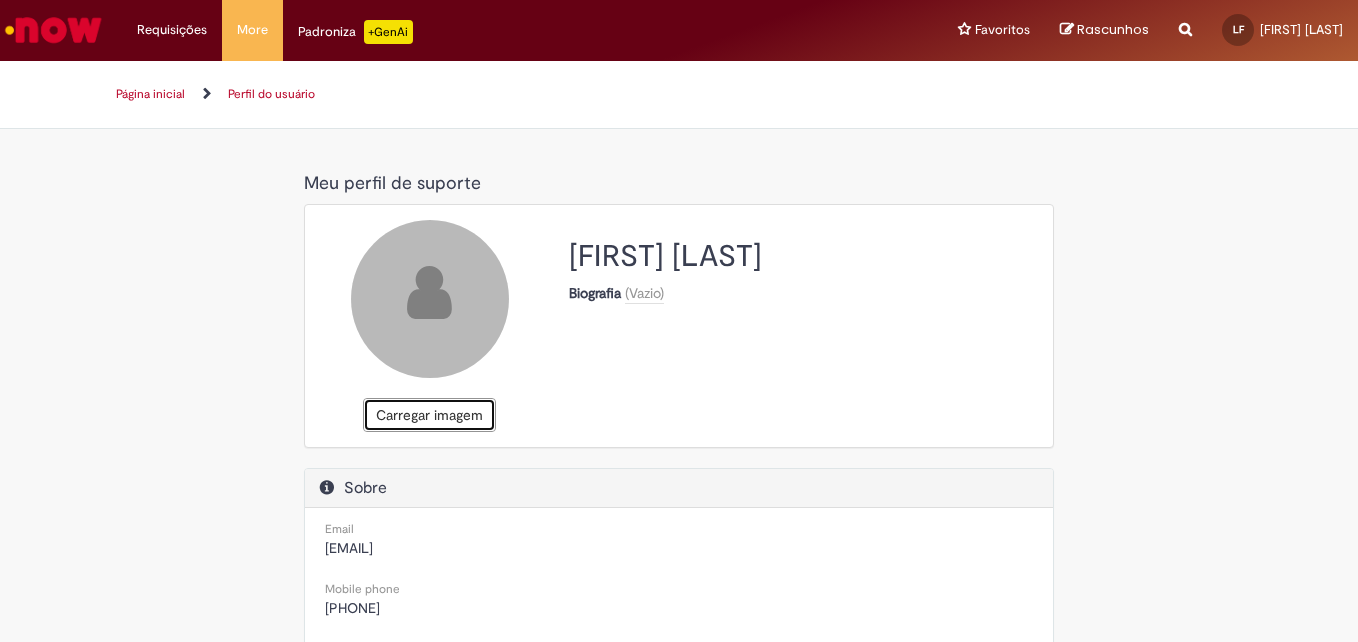 click on "Carregar imagem" at bounding box center [429, 415] 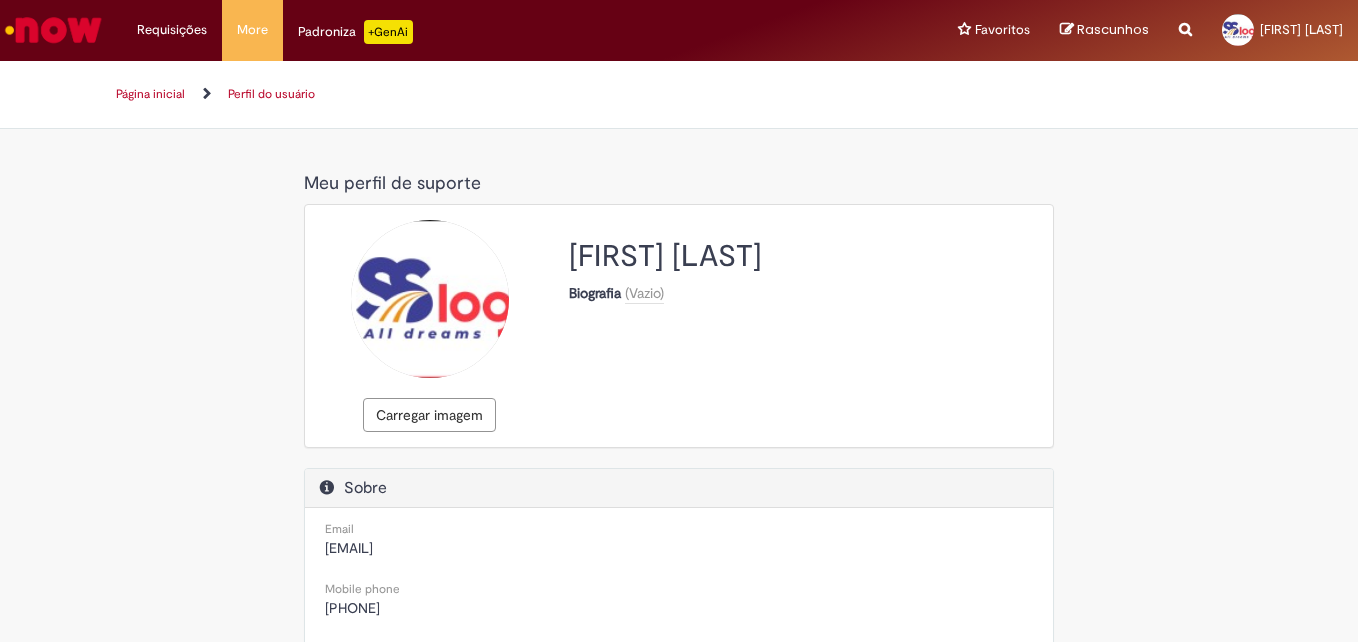 click at bounding box center [430, 299] 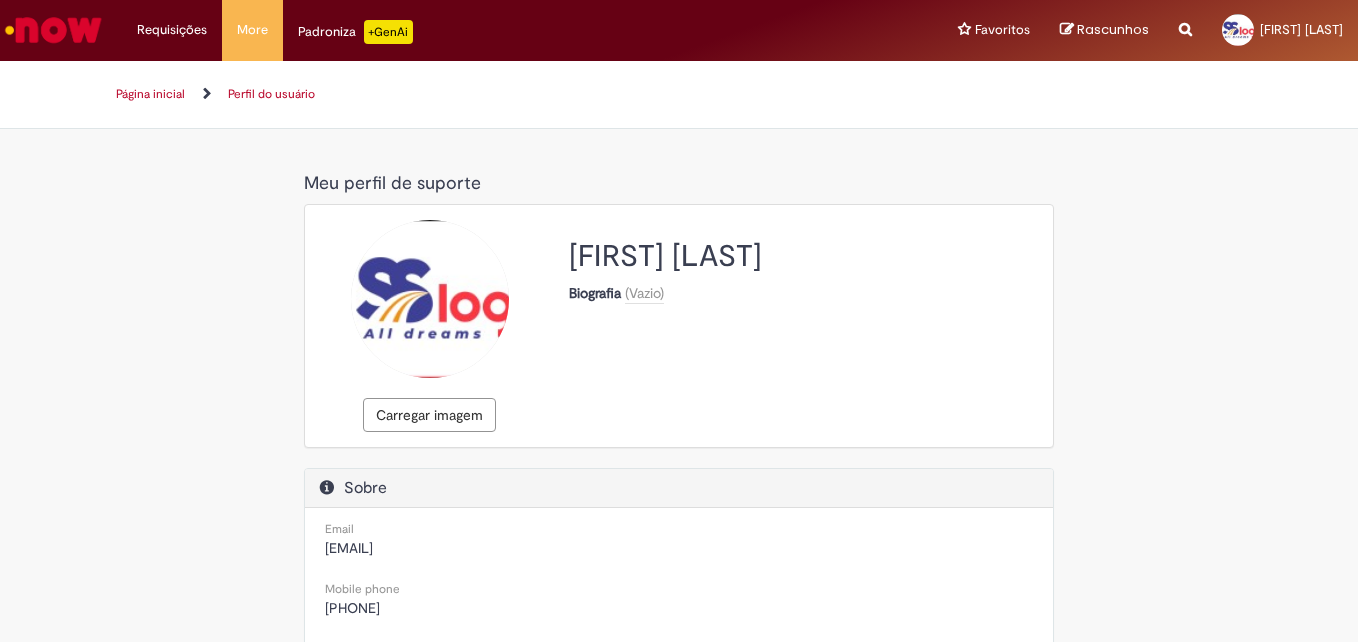click on "Carregar imagem
LEDO Ferreira
Biografia (Vazio)" at bounding box center (679, 326) 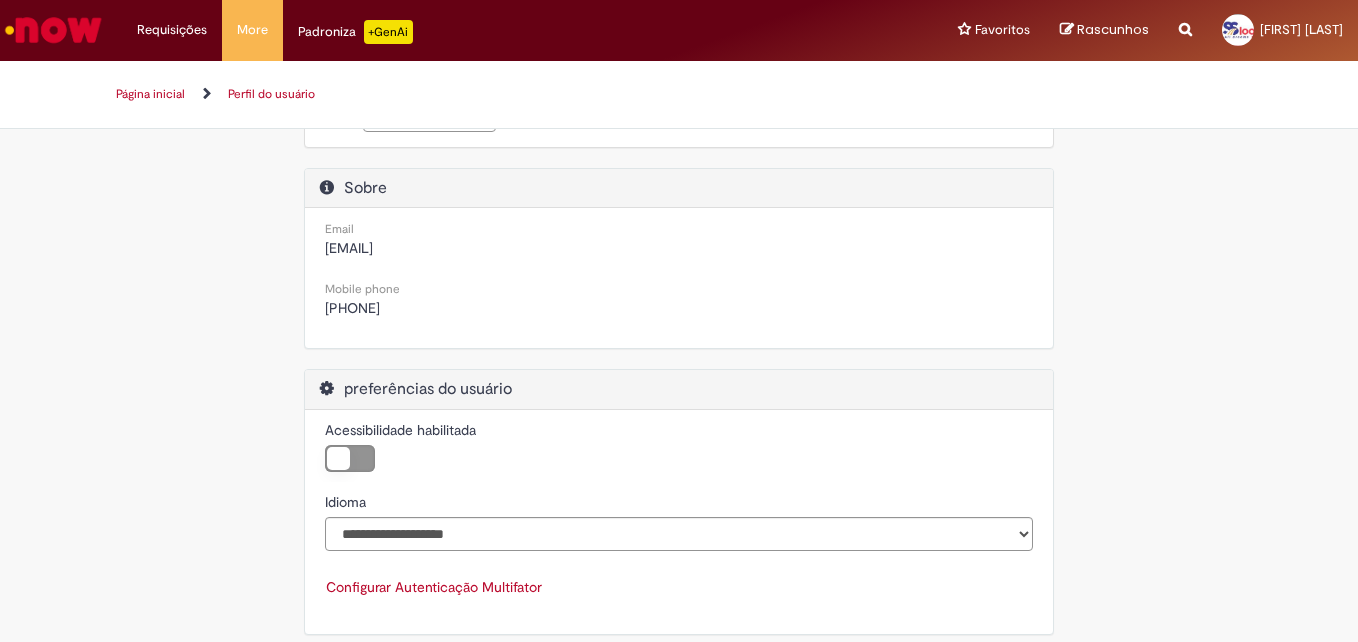 scroll, scrollTop: 314, scrollLeft: 0, axis: vertical 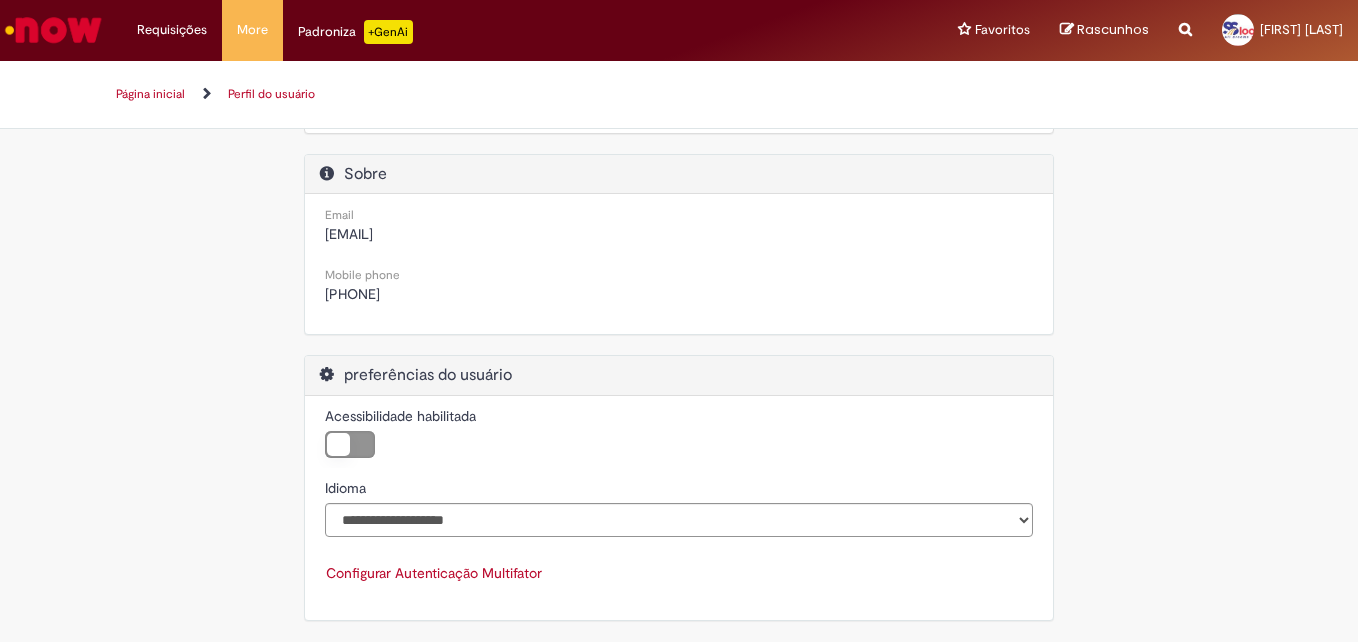 click on "preferências do usuário" at bounding box center (679, 375) 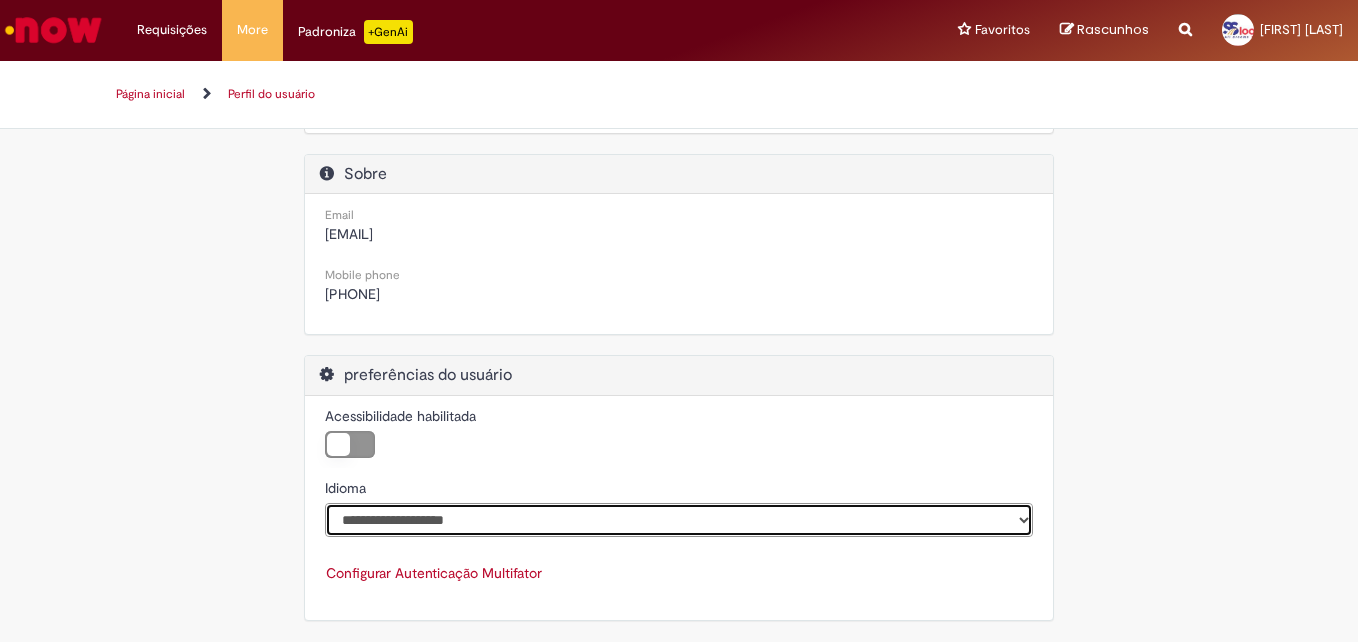 click on "**********" at bounding box center [679, 520] 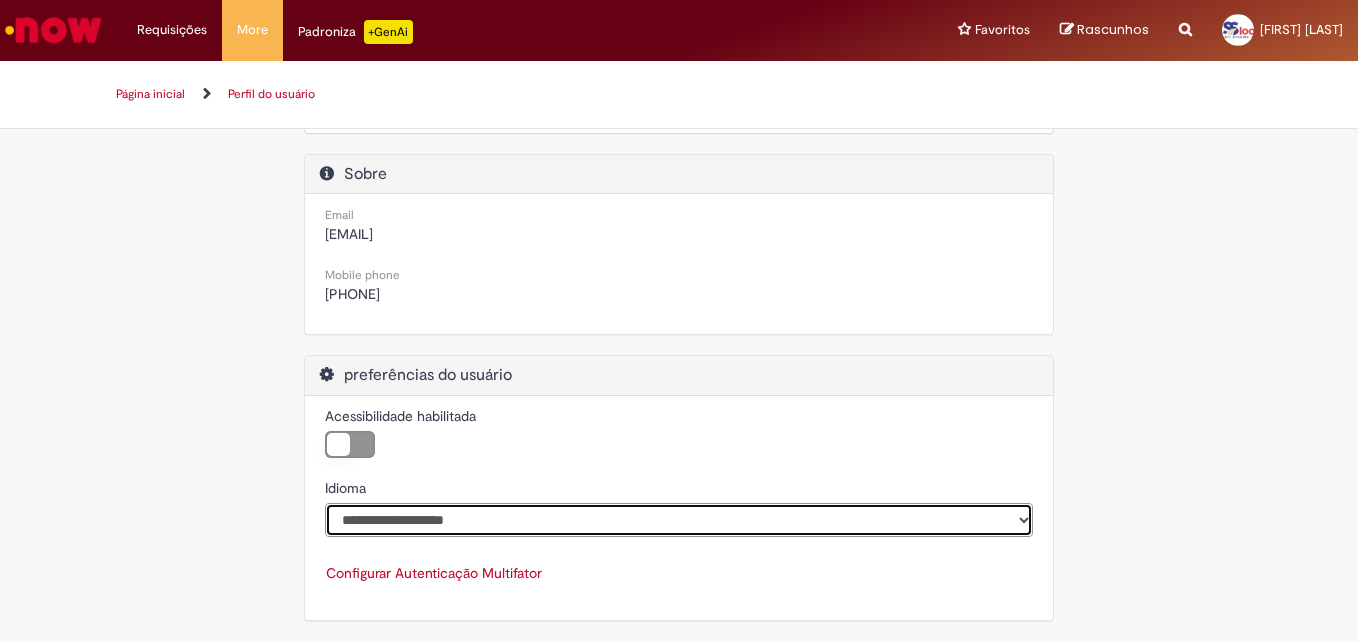 scroll, scrollTop: 0, scrollLeft: 0, axis: both 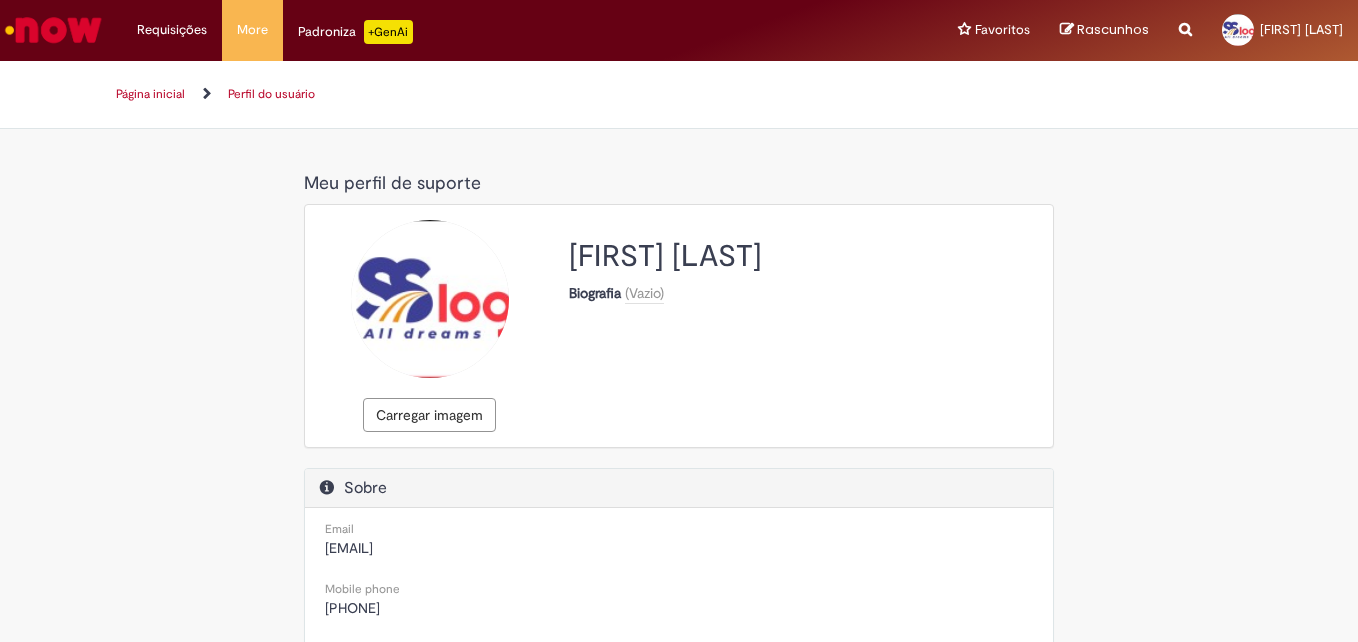 click at bounding box center [53, 30] 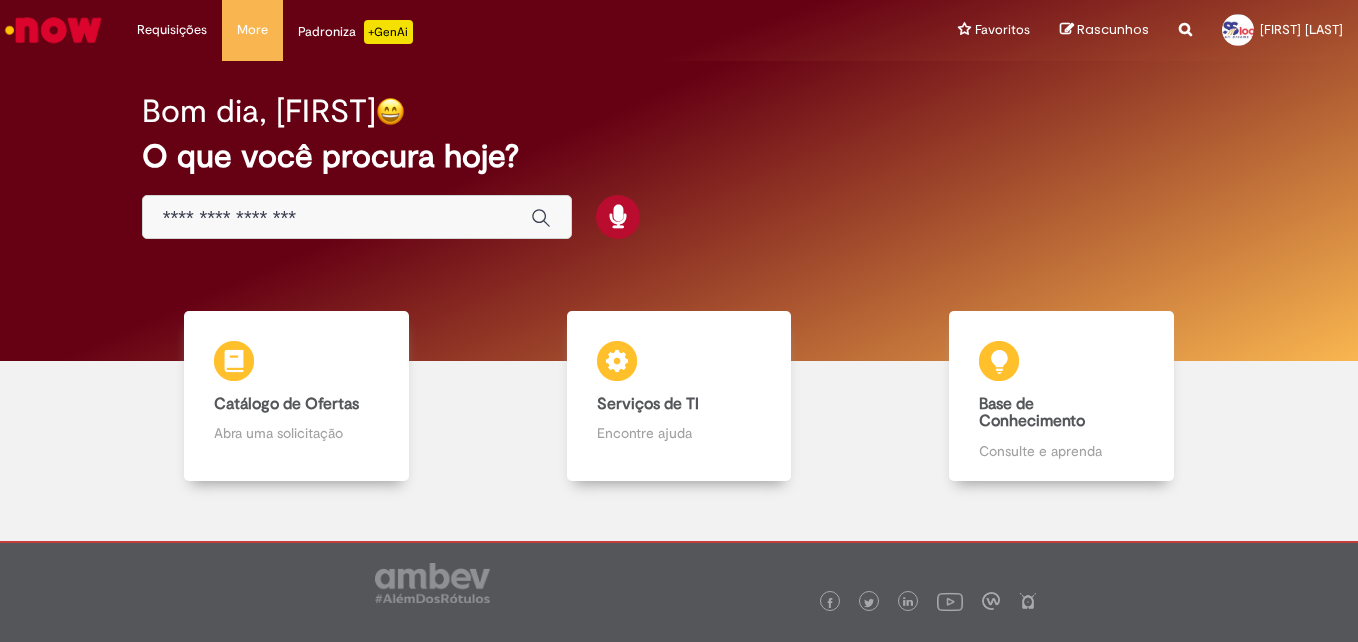 scroll, scrollTop: 0, scrollLeft: 0, axis: both 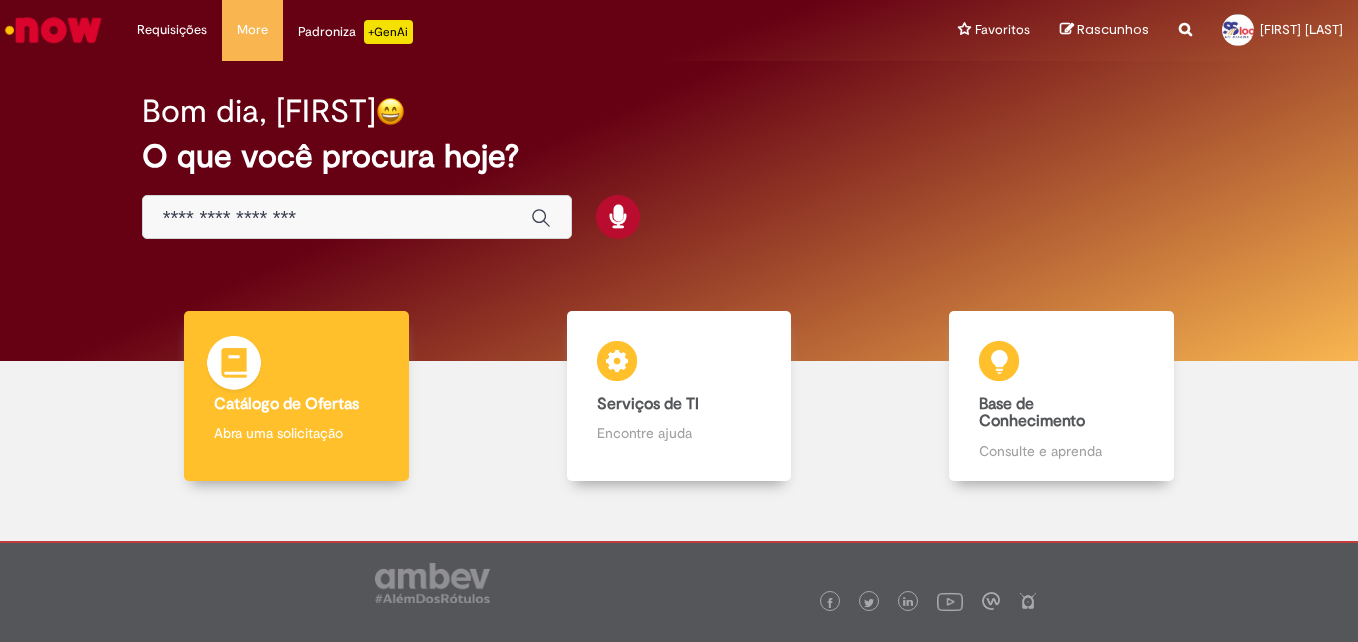 click on "Catálogo de Ofertas" at bounding box center [286, 404] 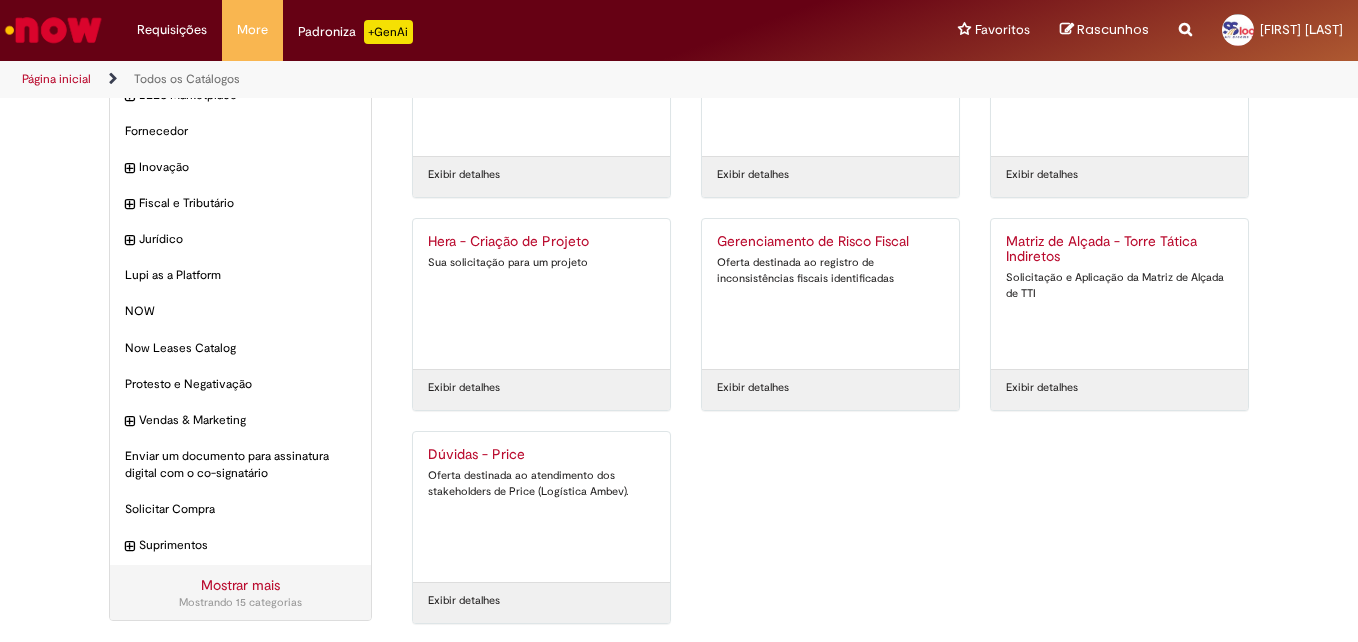 scroll, scrollTop: 156, scrollLeft: 0, axis: vertical 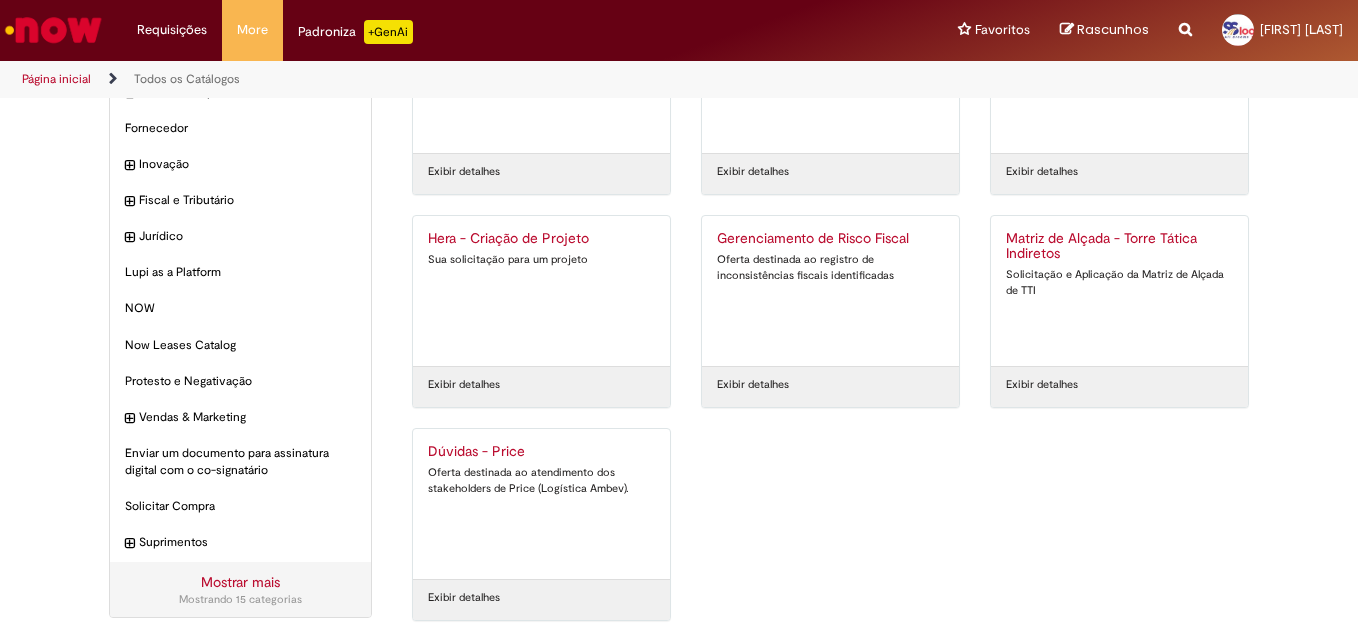 click on "Dúvidas - Price" at bounding box center (541, 452) 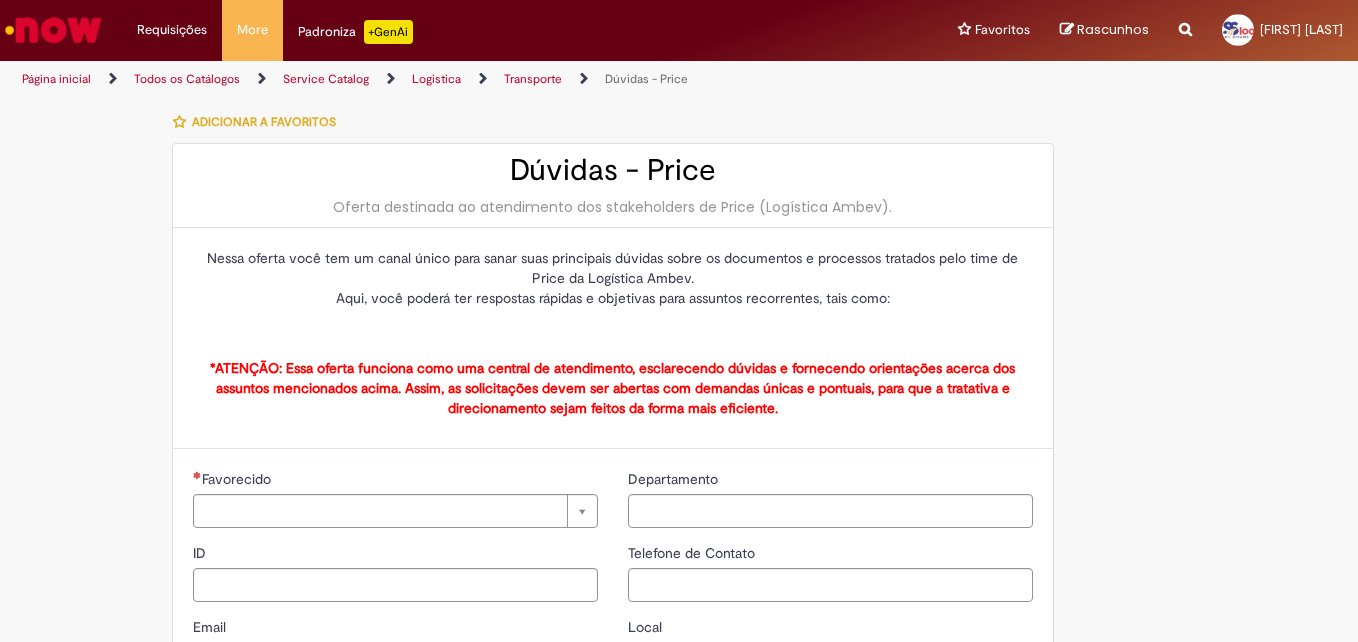 type on "**********" 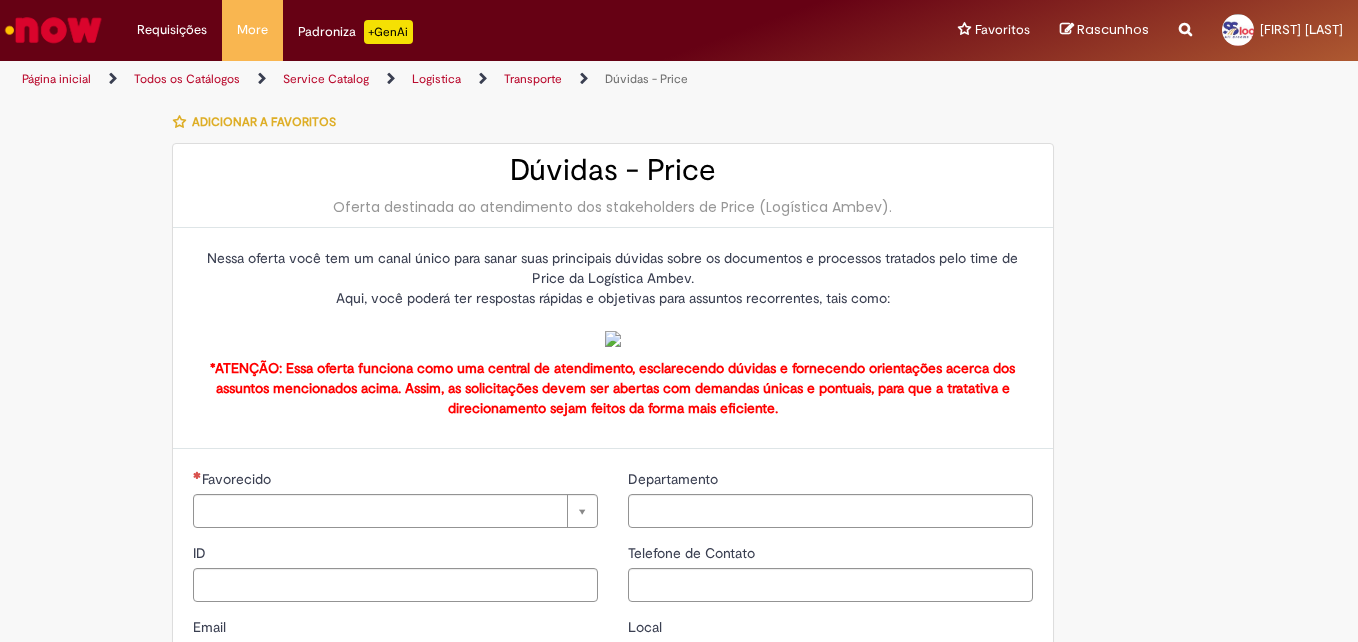 type on "**********" 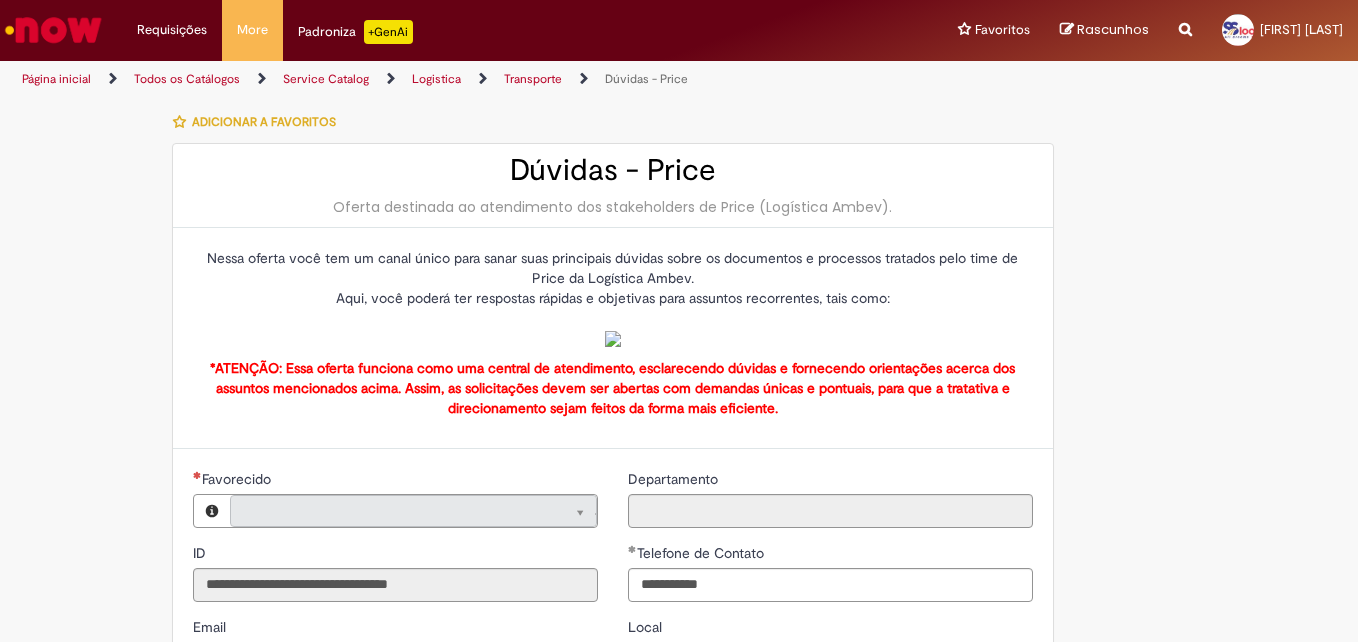 type on "**********" 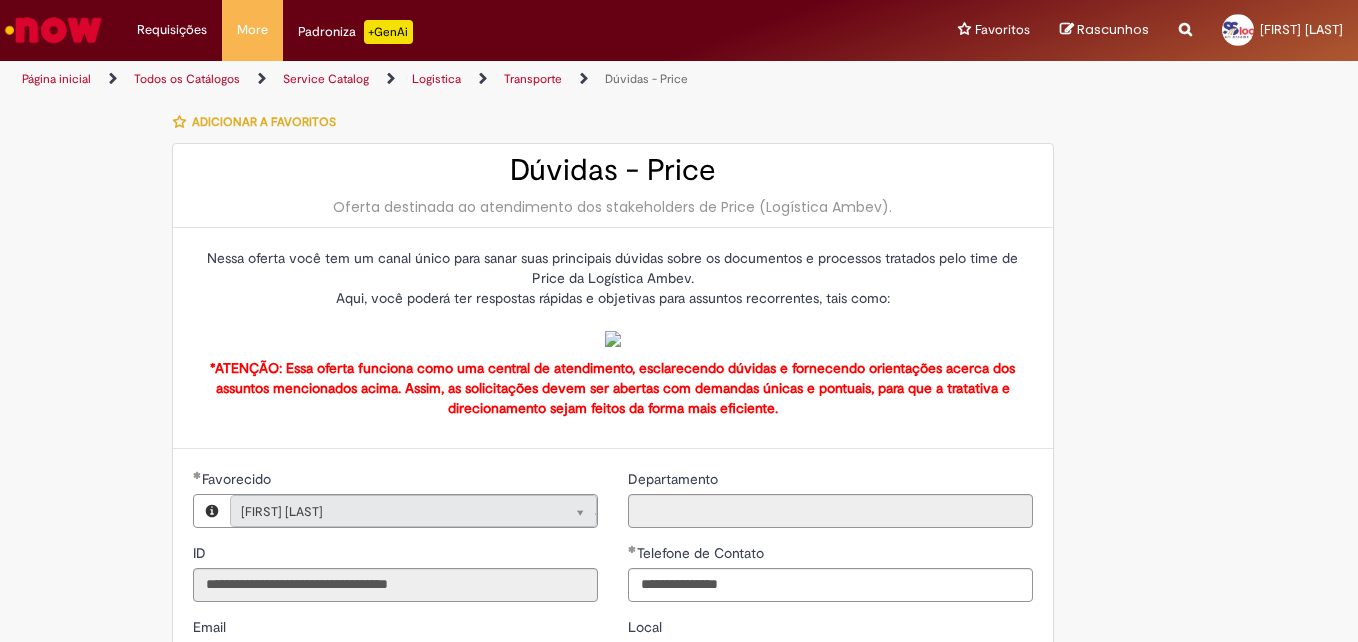 type on "**********" 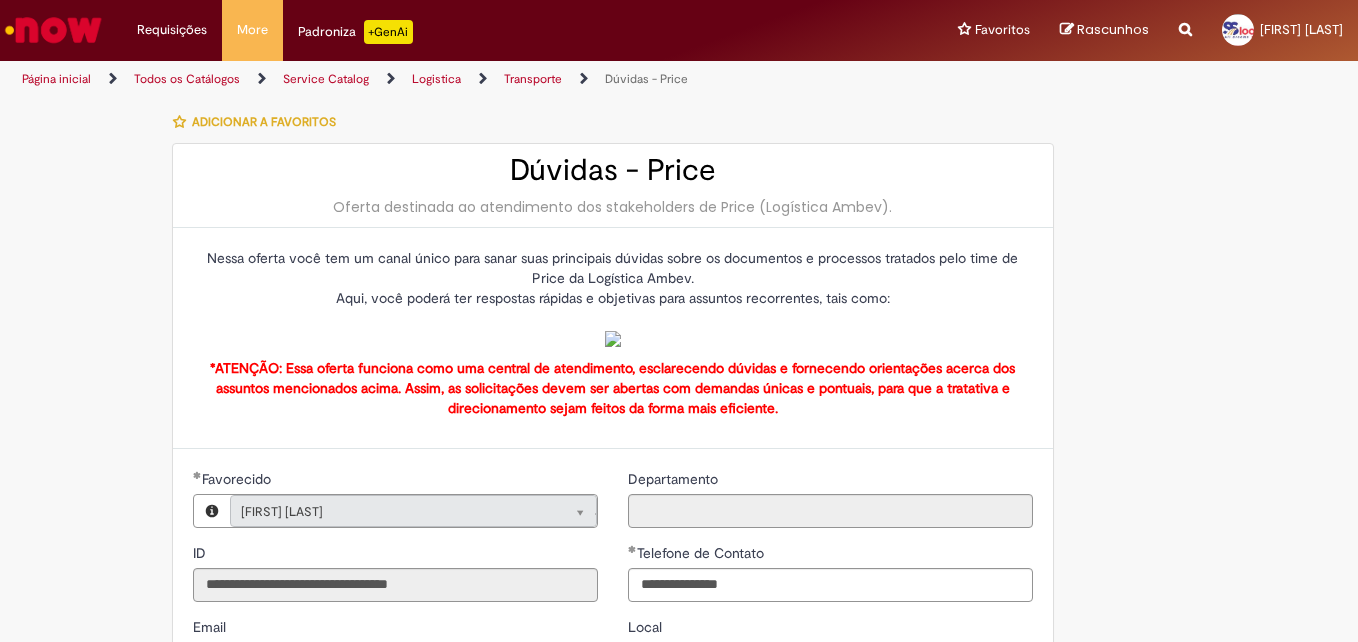 click at bounding box center [613, 339] 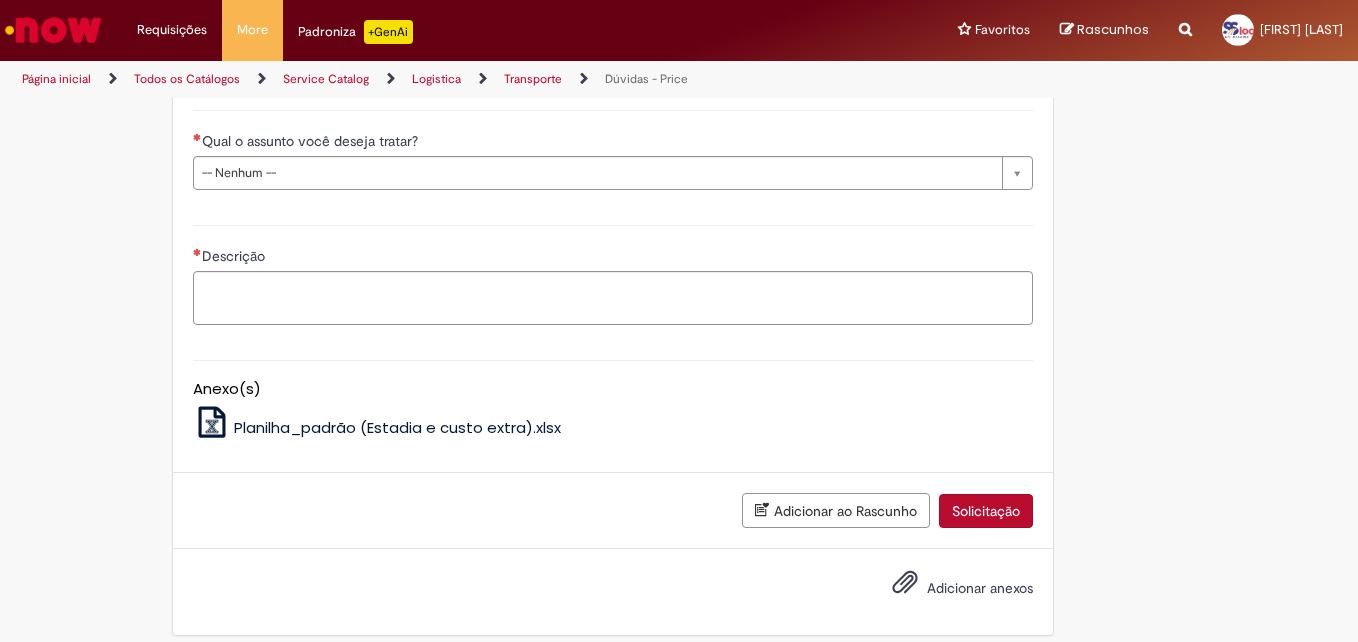 scroll, scrollTop: 800, scrollLeft: 0, axis: vertical 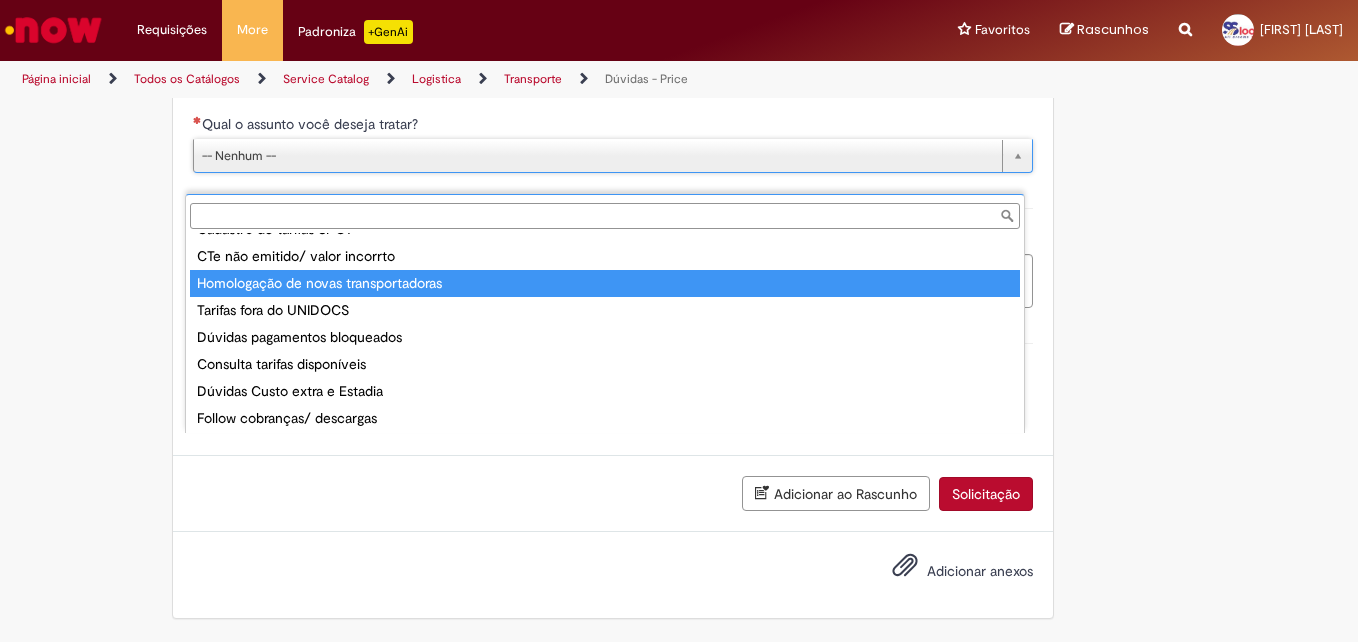 type on "**********" 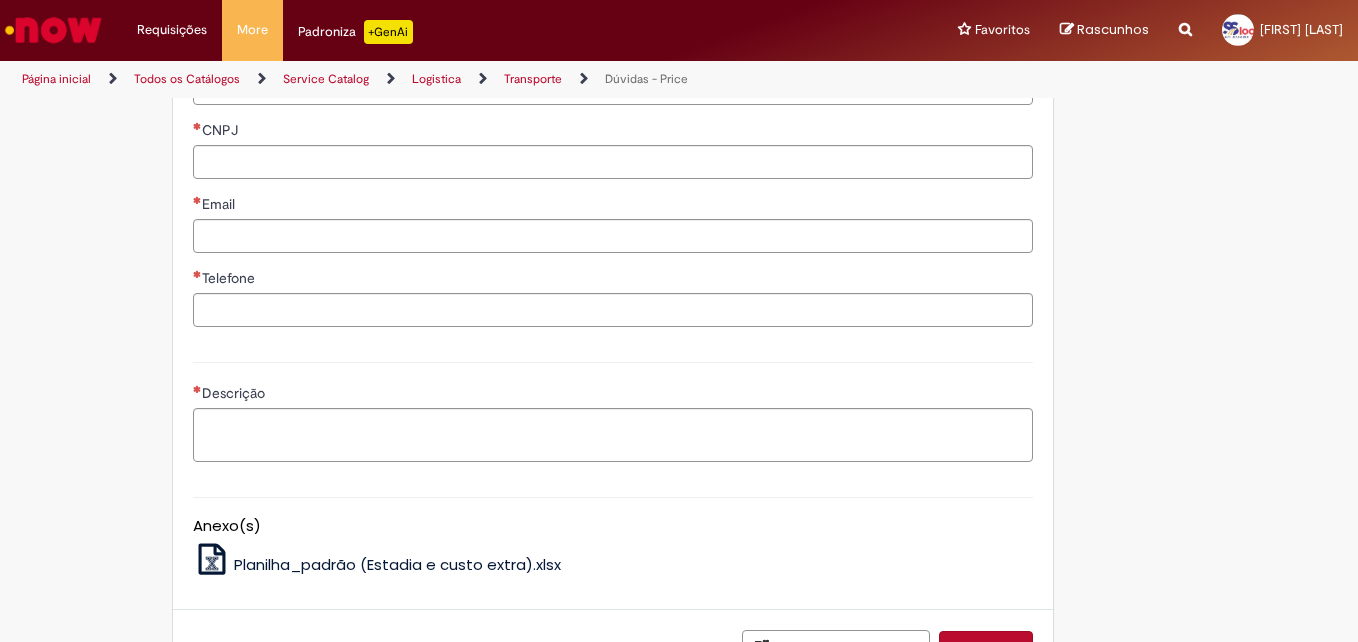 scroll, scrollTop: 1300, scrollLeft: 0, axis: vertical 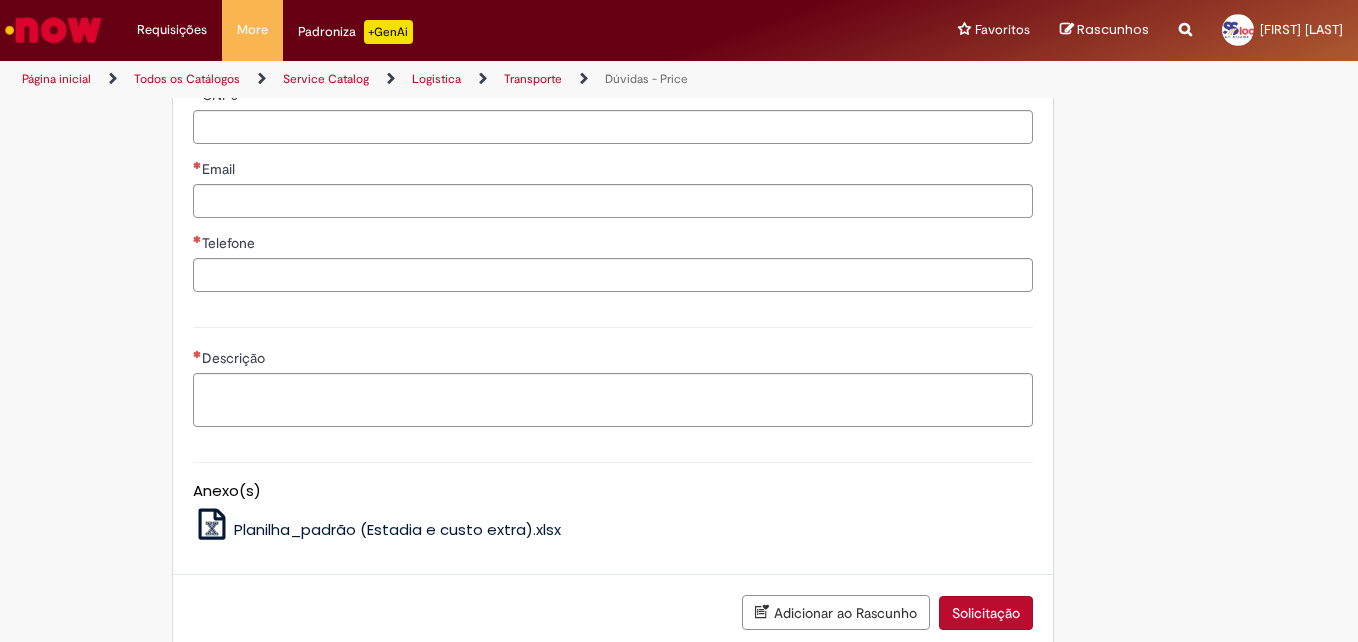 click on "Qual o CNPJ da transportadora?" at bounding box center [613, -21] 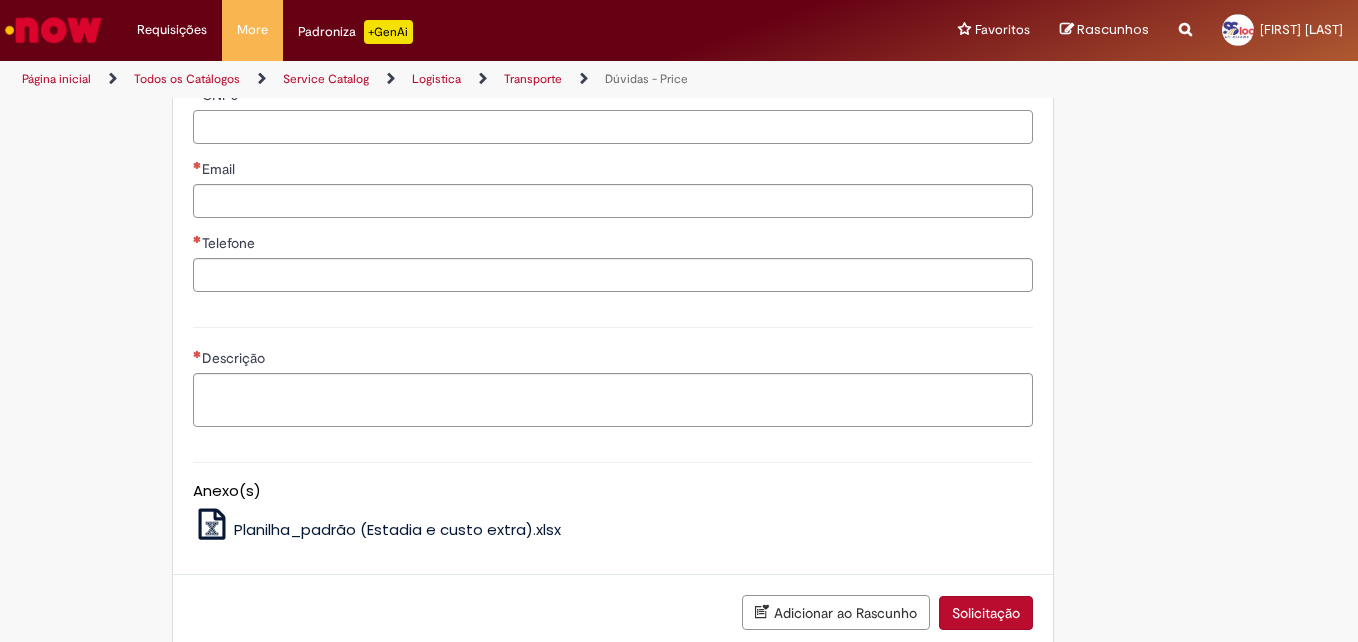 click on "CNPJ" at bounding box center (613, 127) 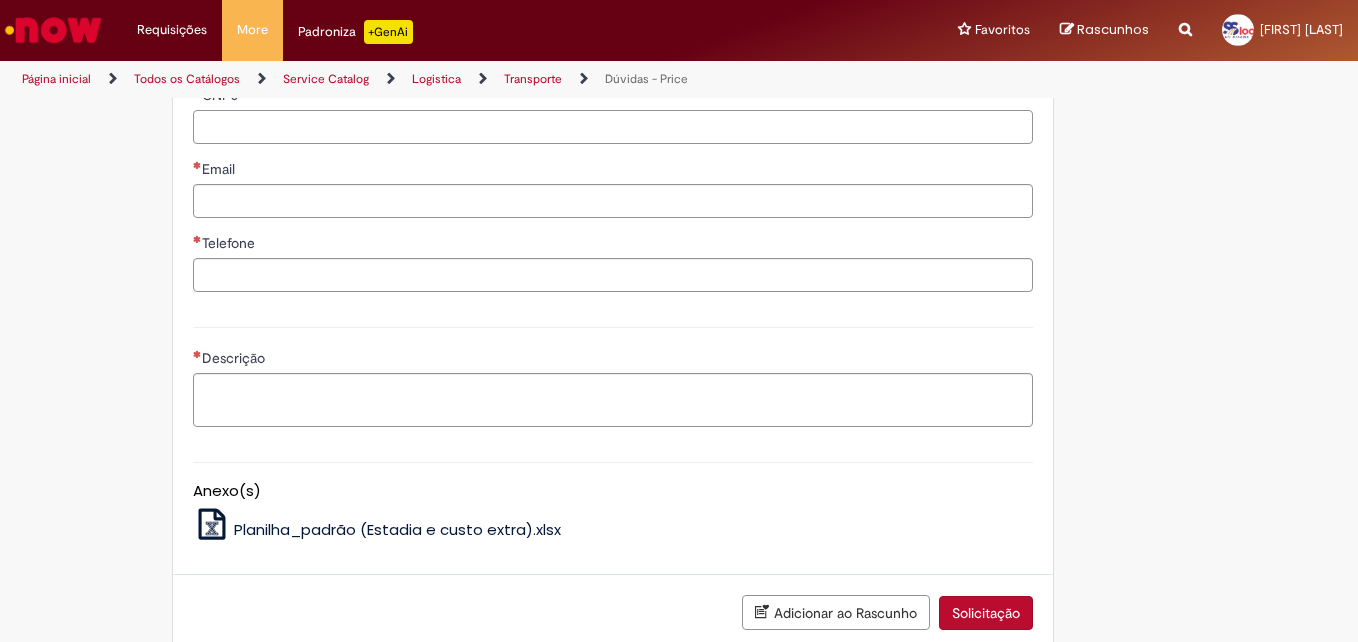 paste on "**********" 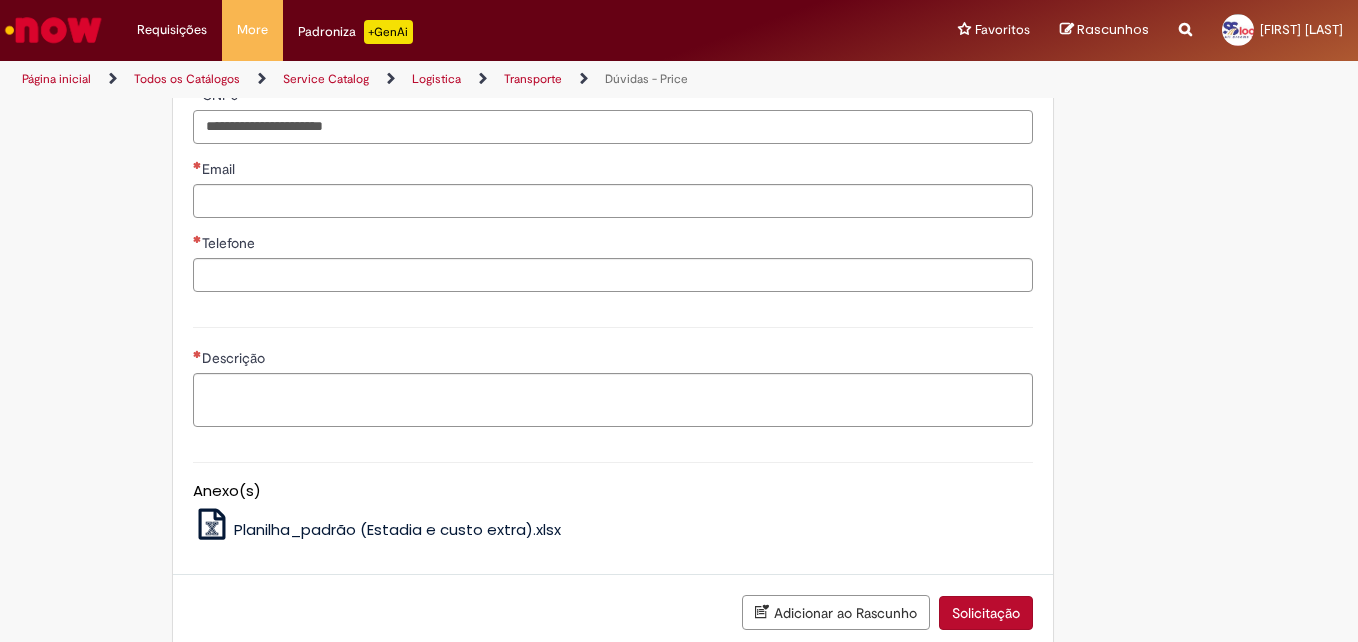 drag, startPoint x: 399, startPoint y: 461, endPoint x: 193, endPoint y: 458, distance: 206.02185 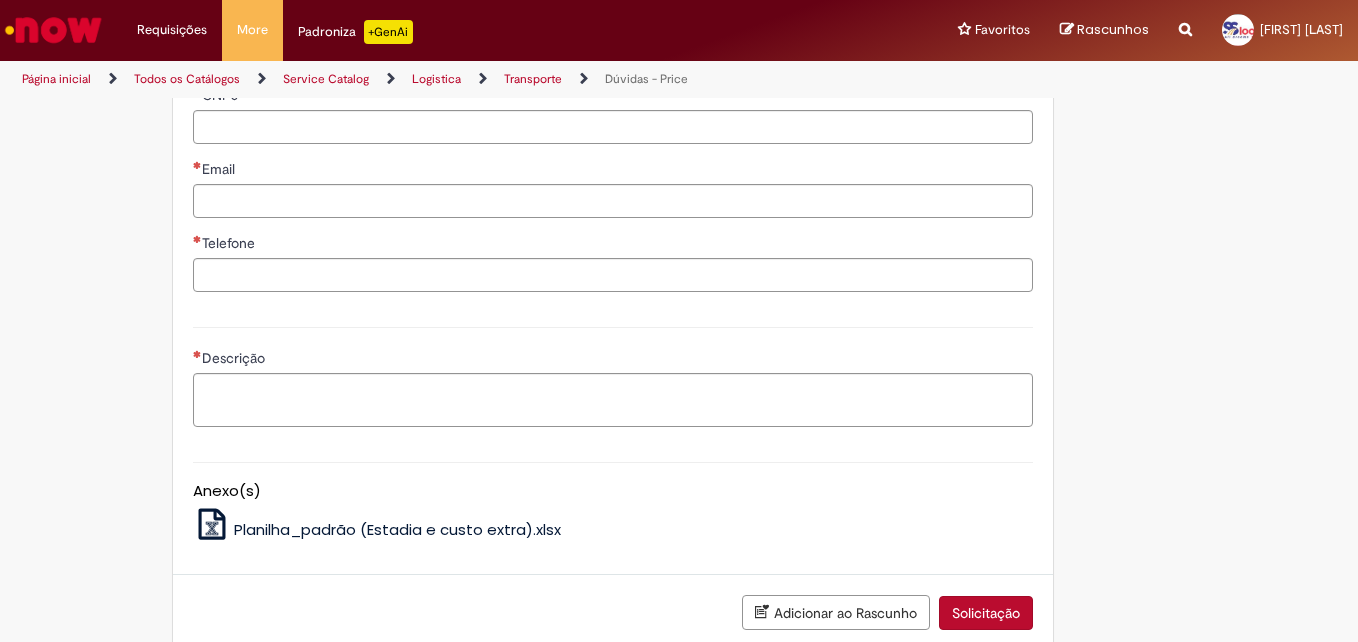 drag, startPoint x: 301, startPoint y: 319, endPoint x: 156, endPoint y: 316, distance: 145.03104 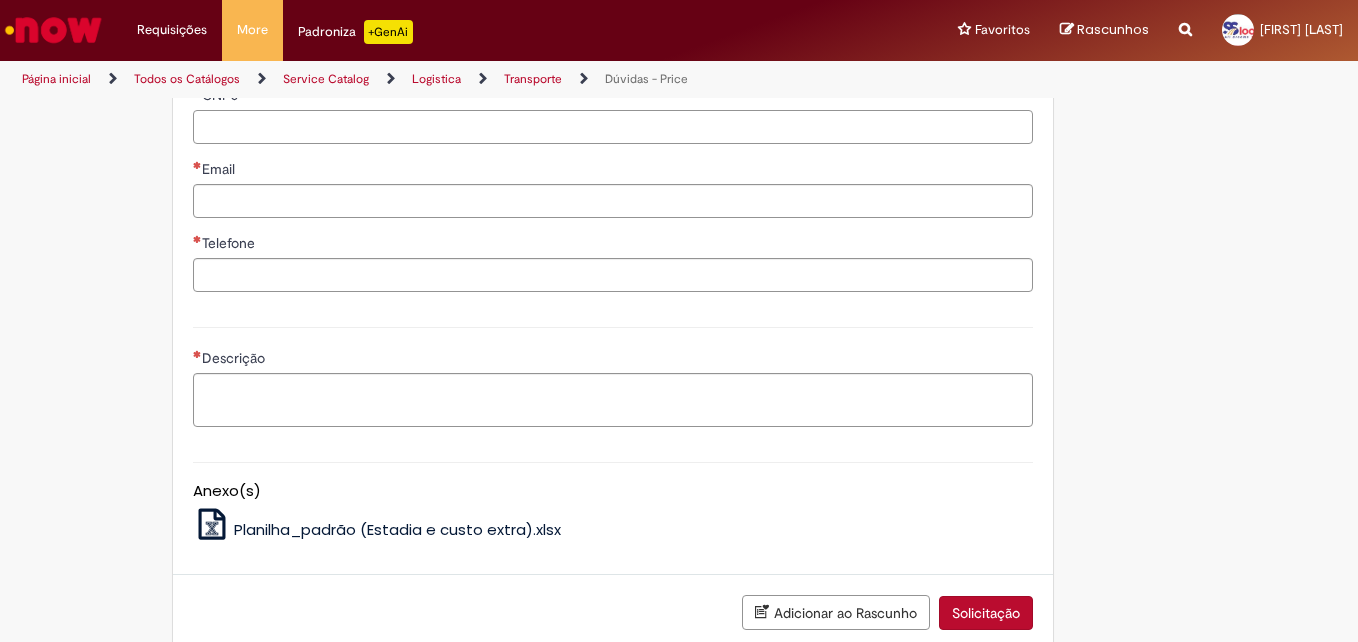 click on "CNPJ" at bounding box center [613, 127] 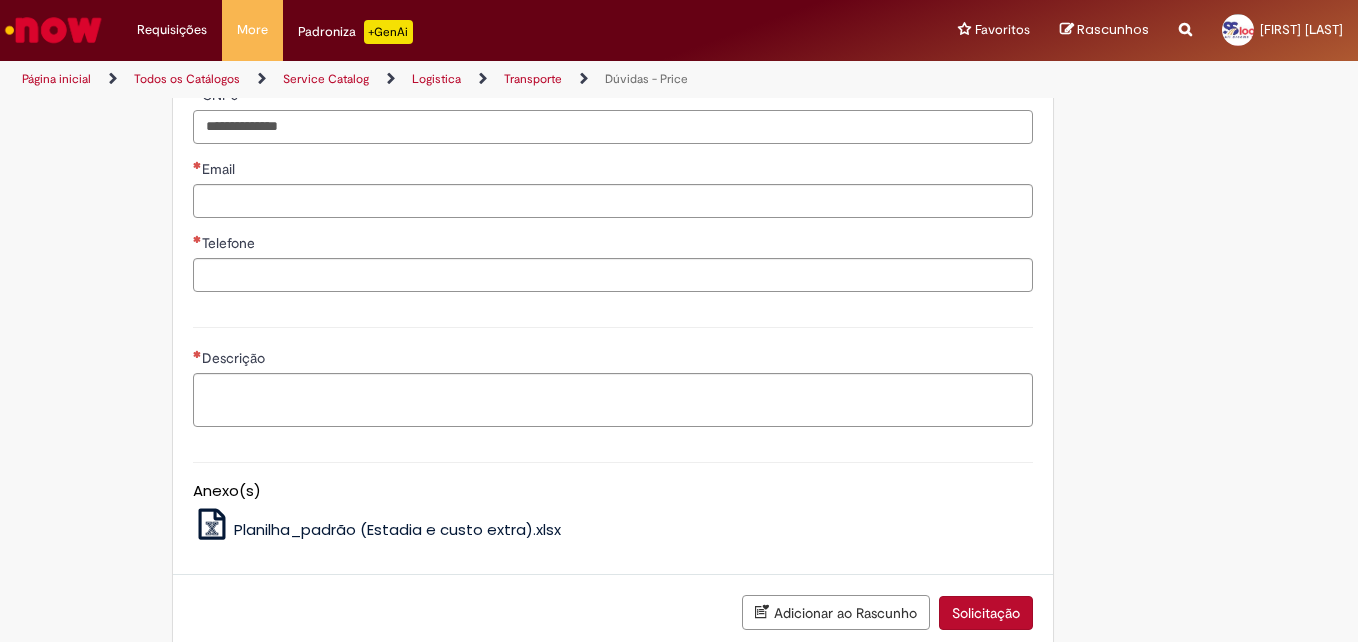 type on "**********" 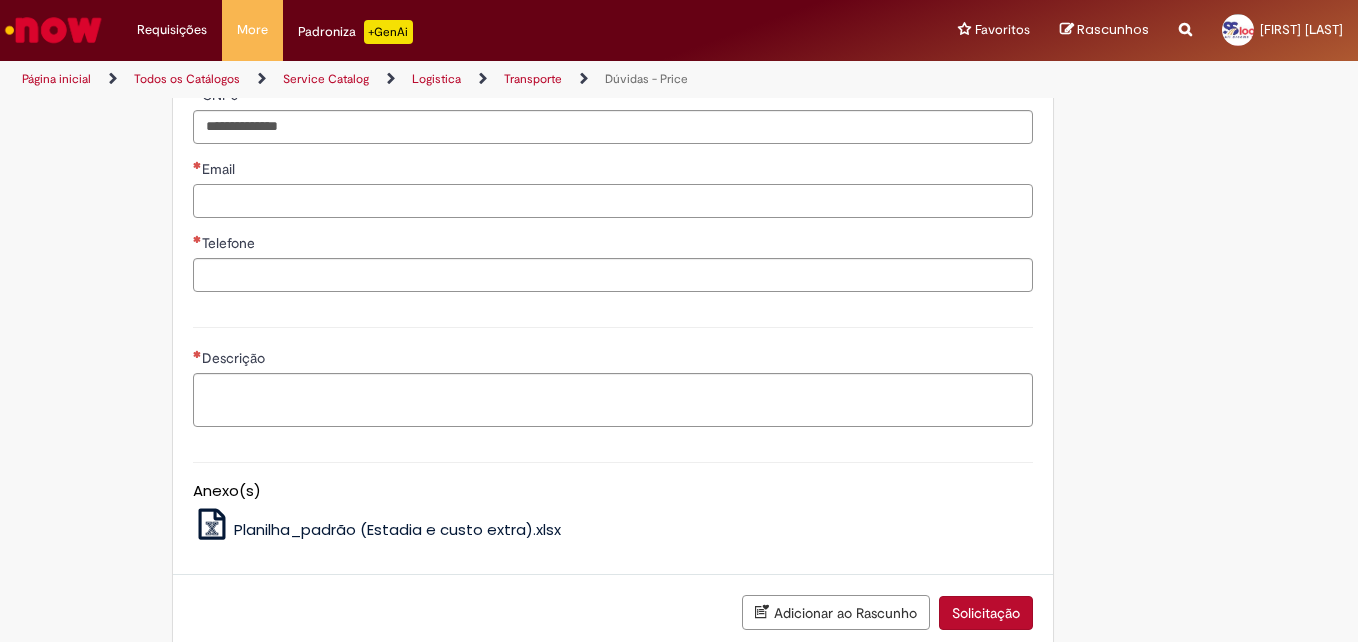 click on "Email" at bounding box center (613, 201) 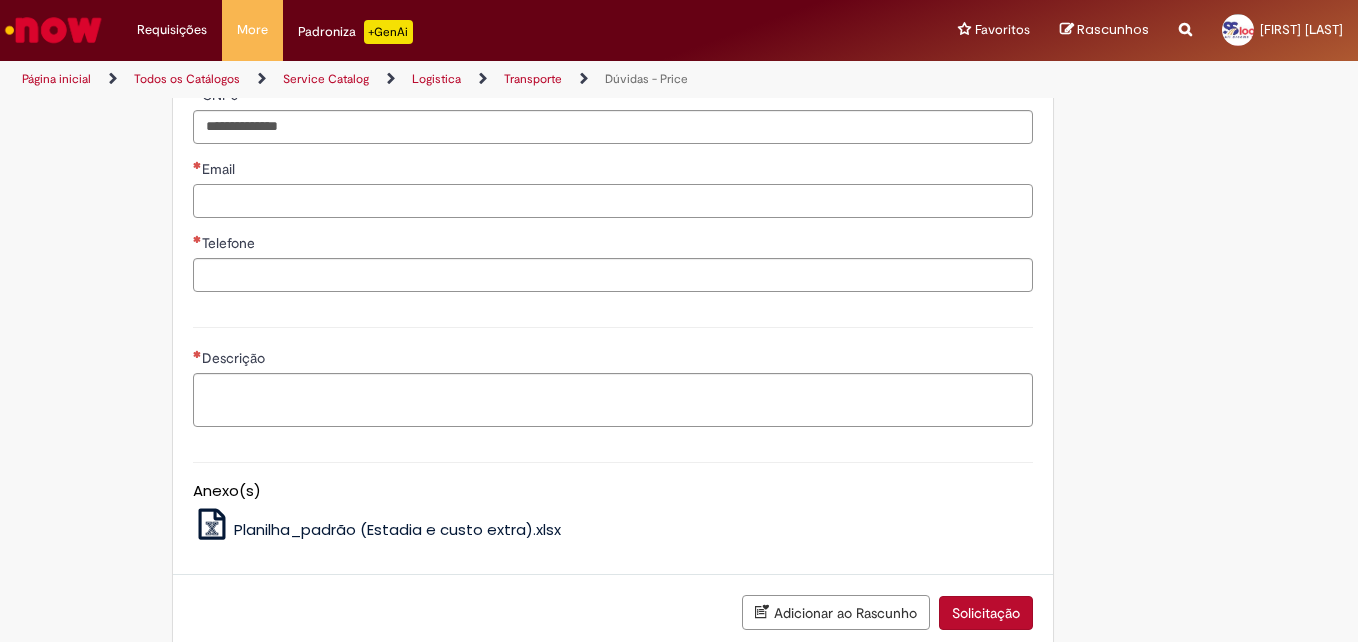 type on "**********" 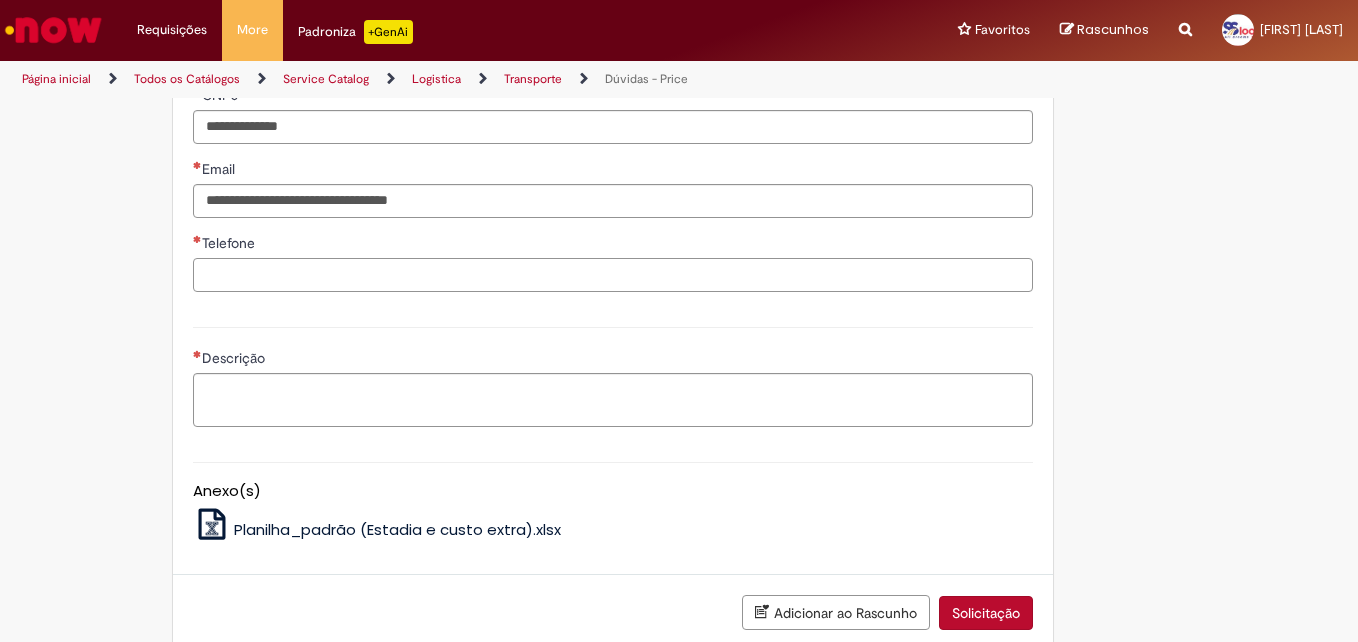 type on "**********" 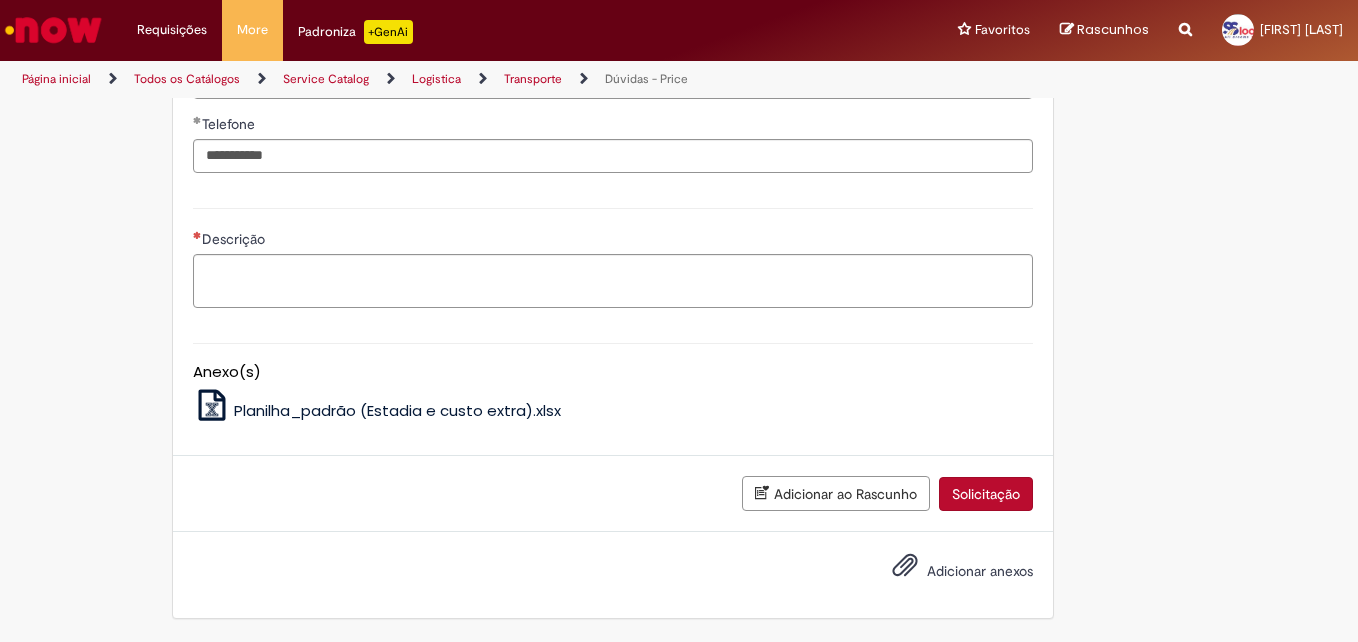 scroll, scrollTop: 1600, scrollLeft: 0, axis: vertical 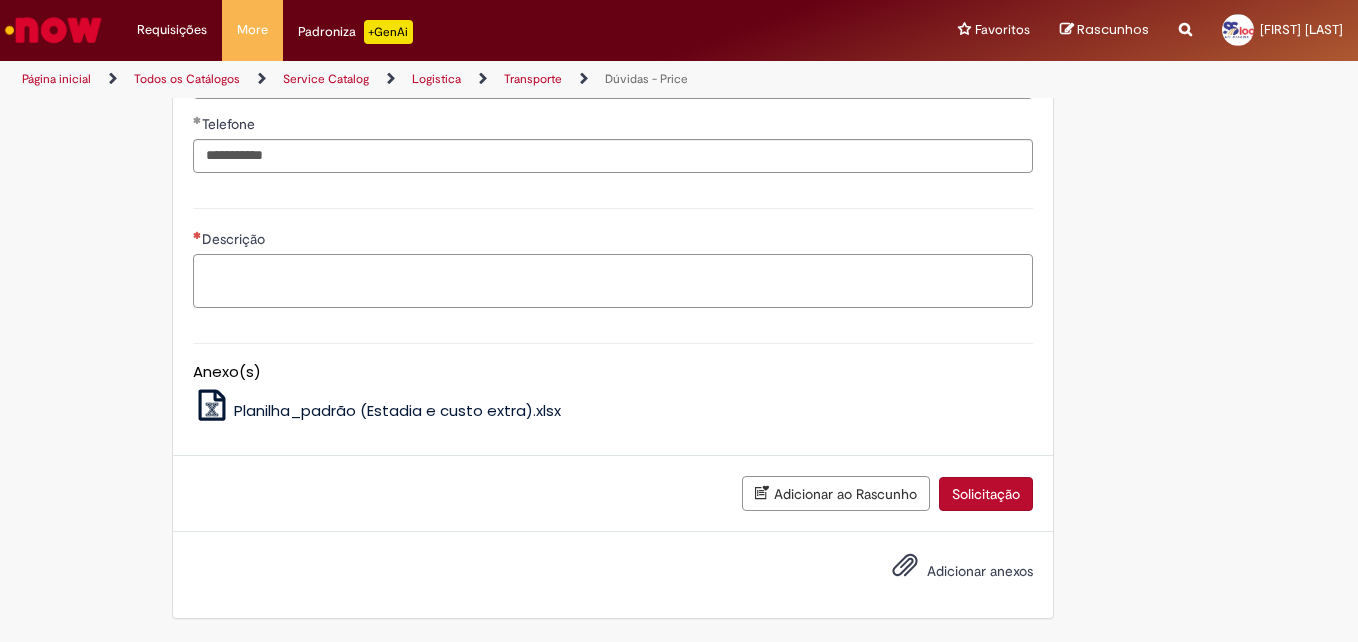 click on "Descrição" at bounding box center (613, 281) 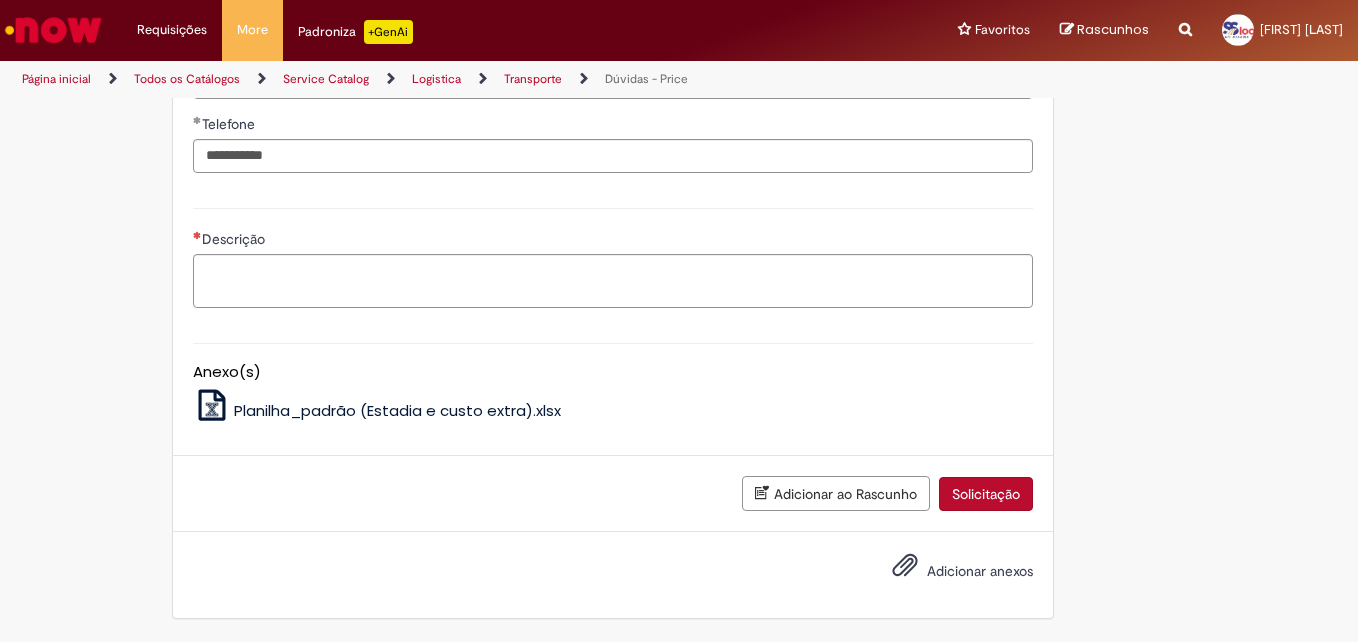 click on "Planilha_padrão (Estadia e custo extra).xlsx" at bounding box center (397, 410) 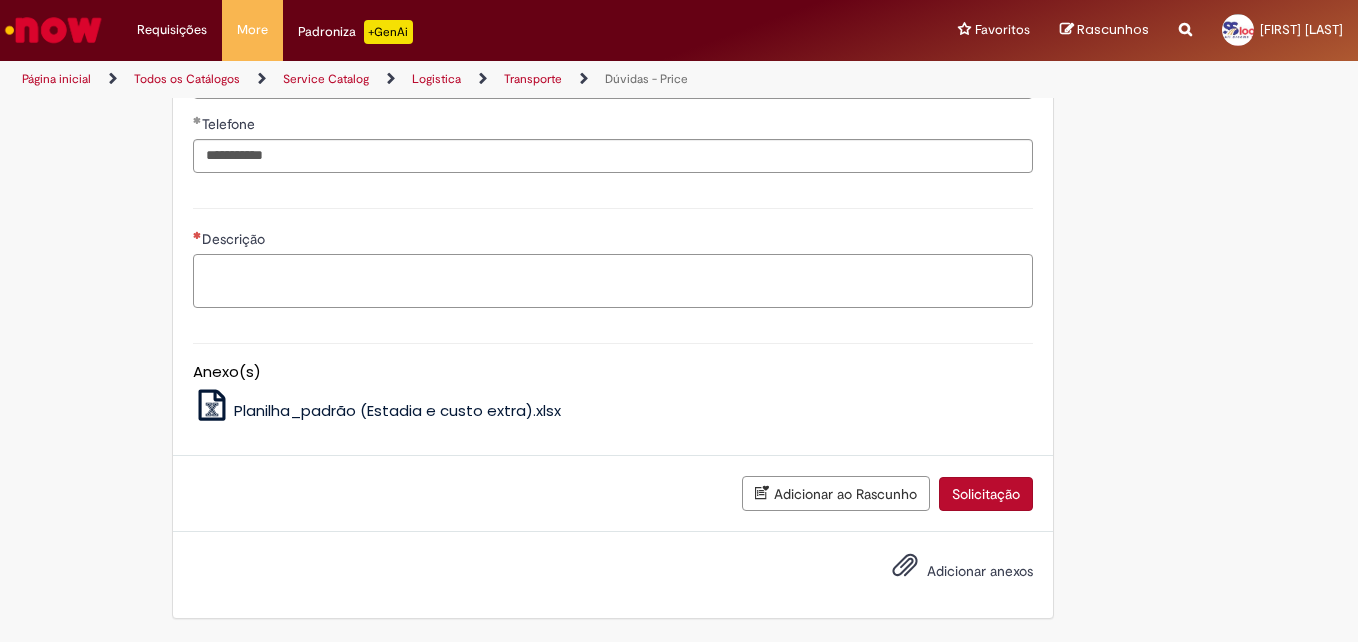 click on "Descrição" at bounding box center [613, 281] 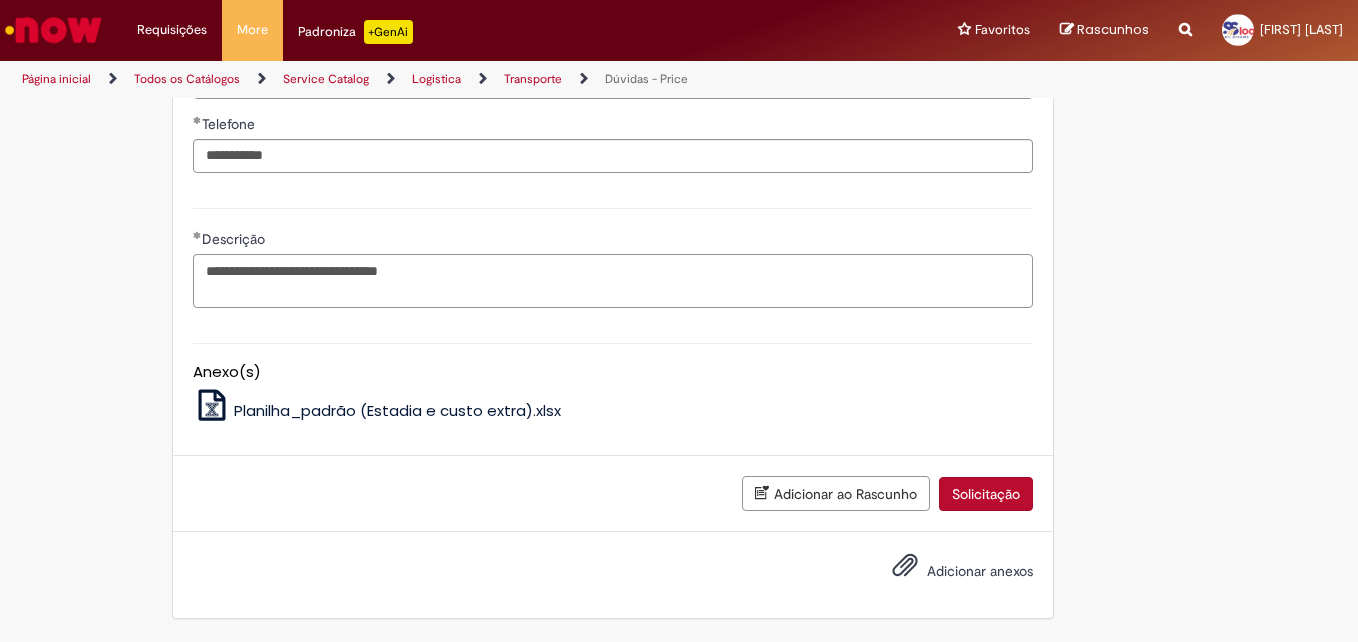 scroll, scrollTop: 1758, scrollLeft: 0, axis: vertical 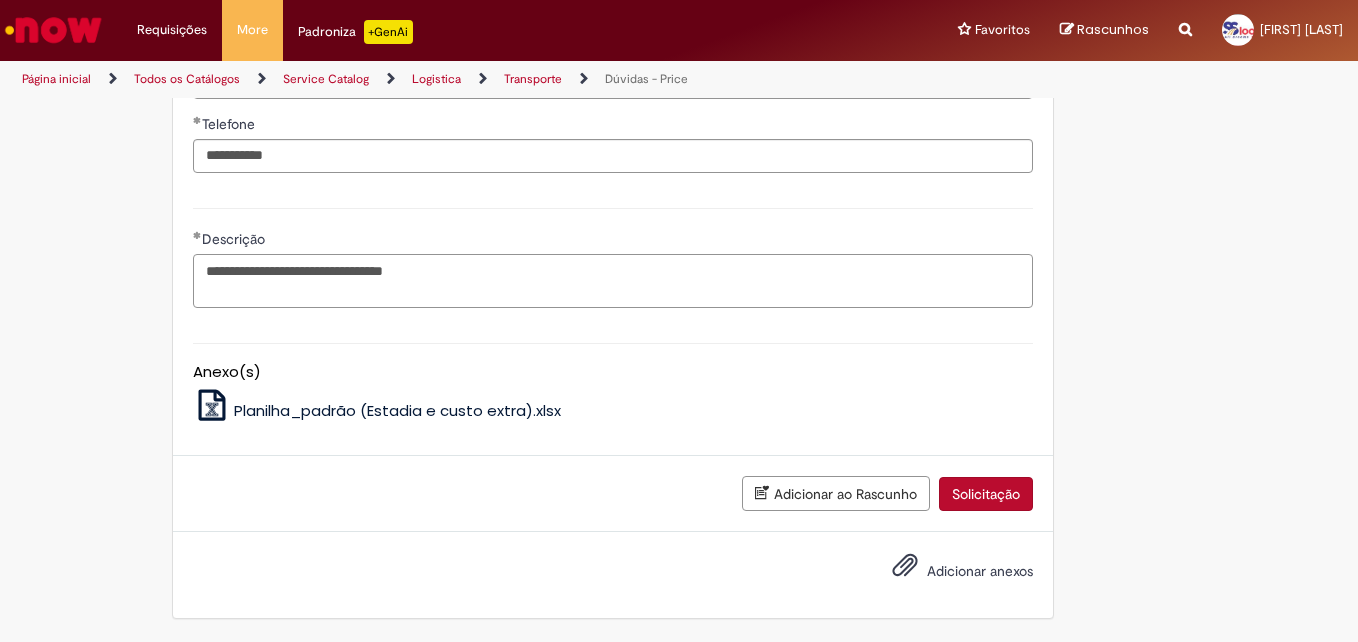 click on "**********" at bounding box center (613, 281) 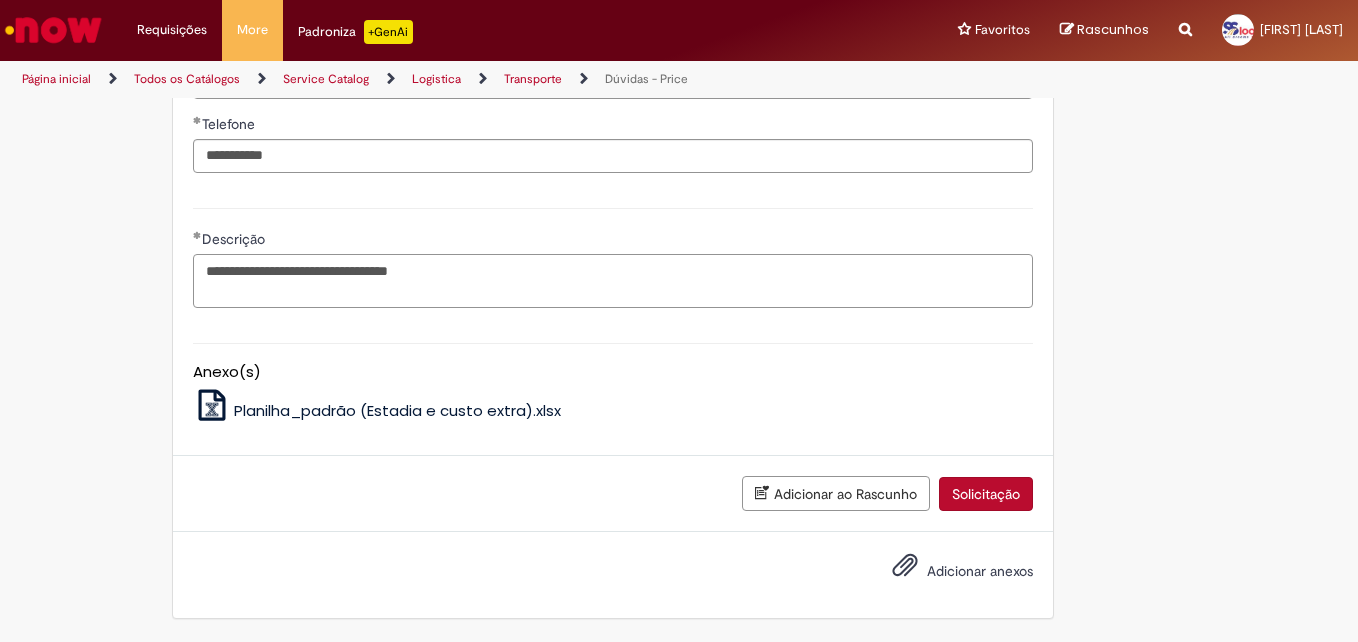 scroll, scrollTop: 1758, scrollLeft: 0, axis: vertical 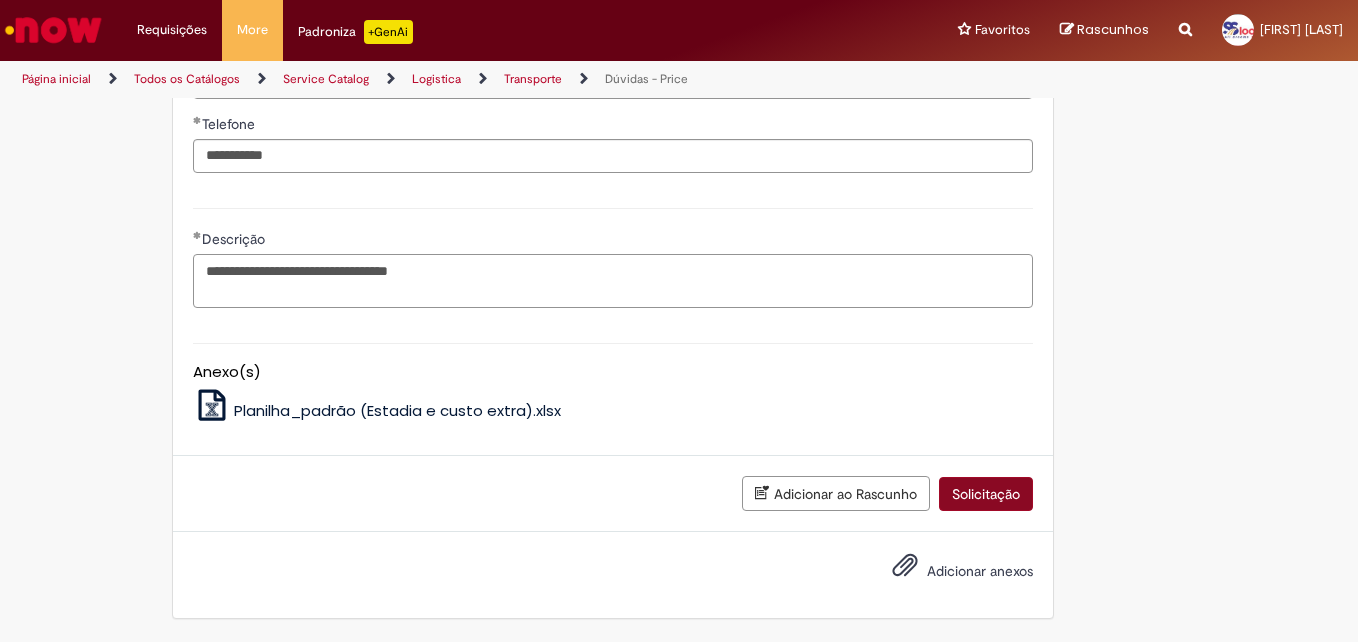 type on "**********" 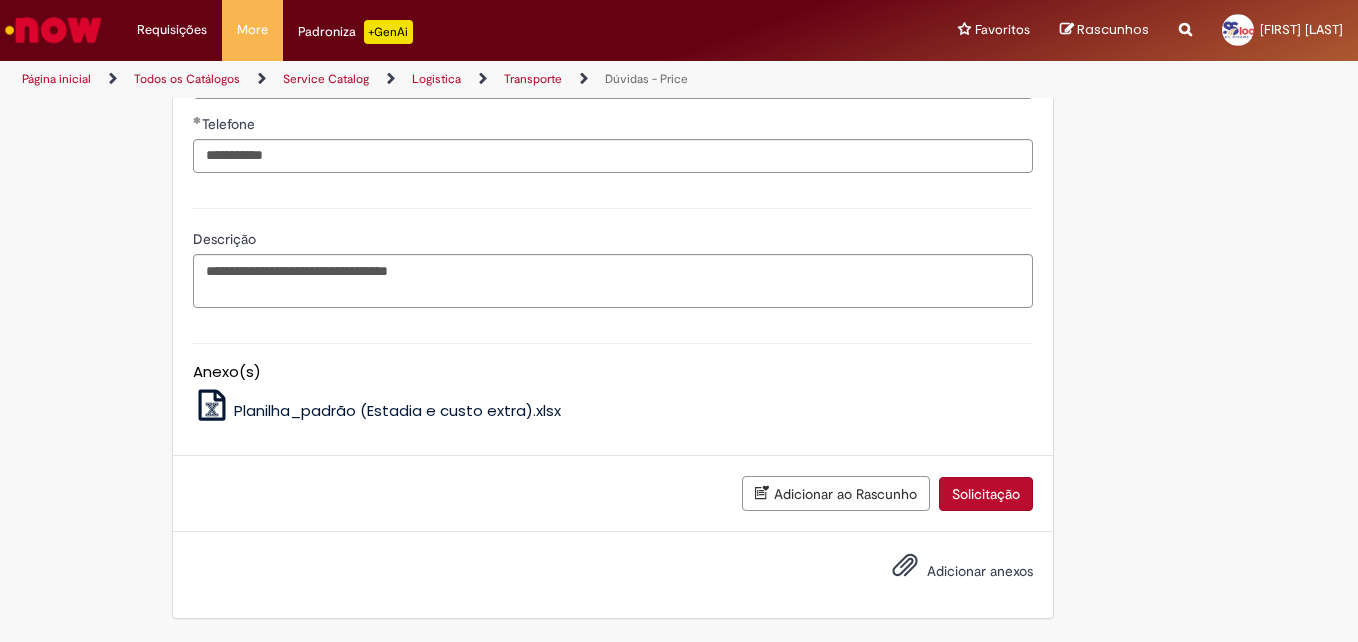 click on "Solicitação" at bounding box center [986, 494] 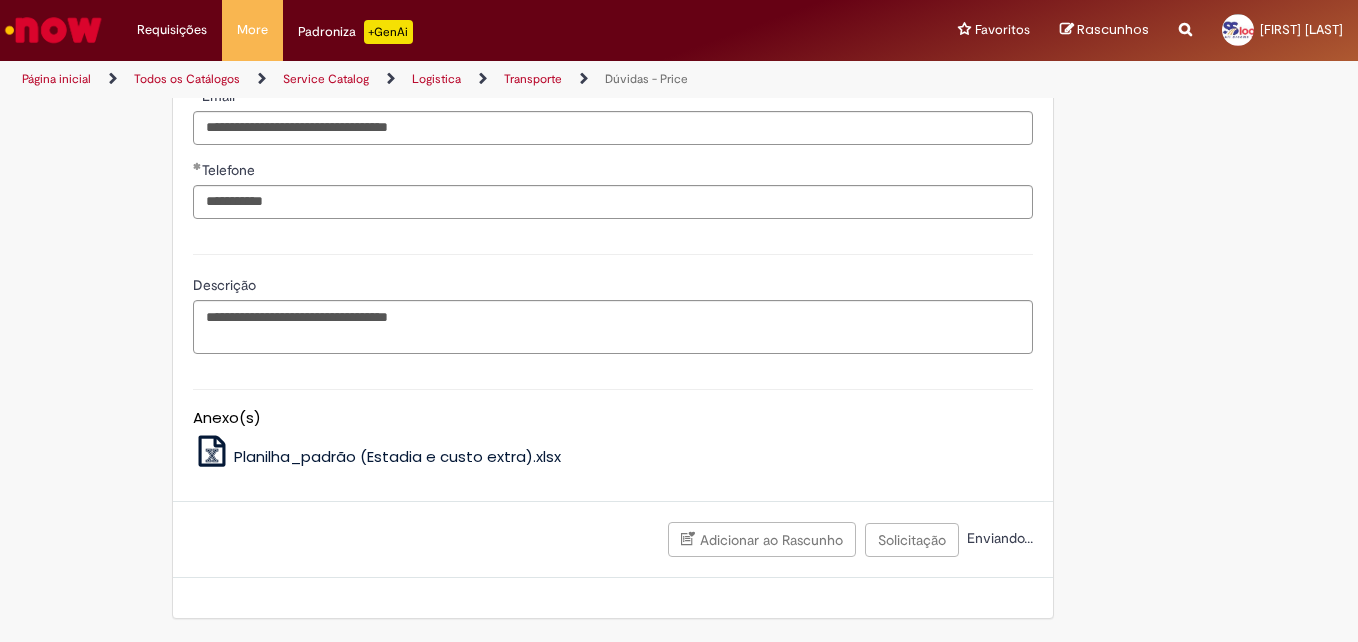 scroll, scrollTop: 1213, scrollLeft: 0, axis: vertical 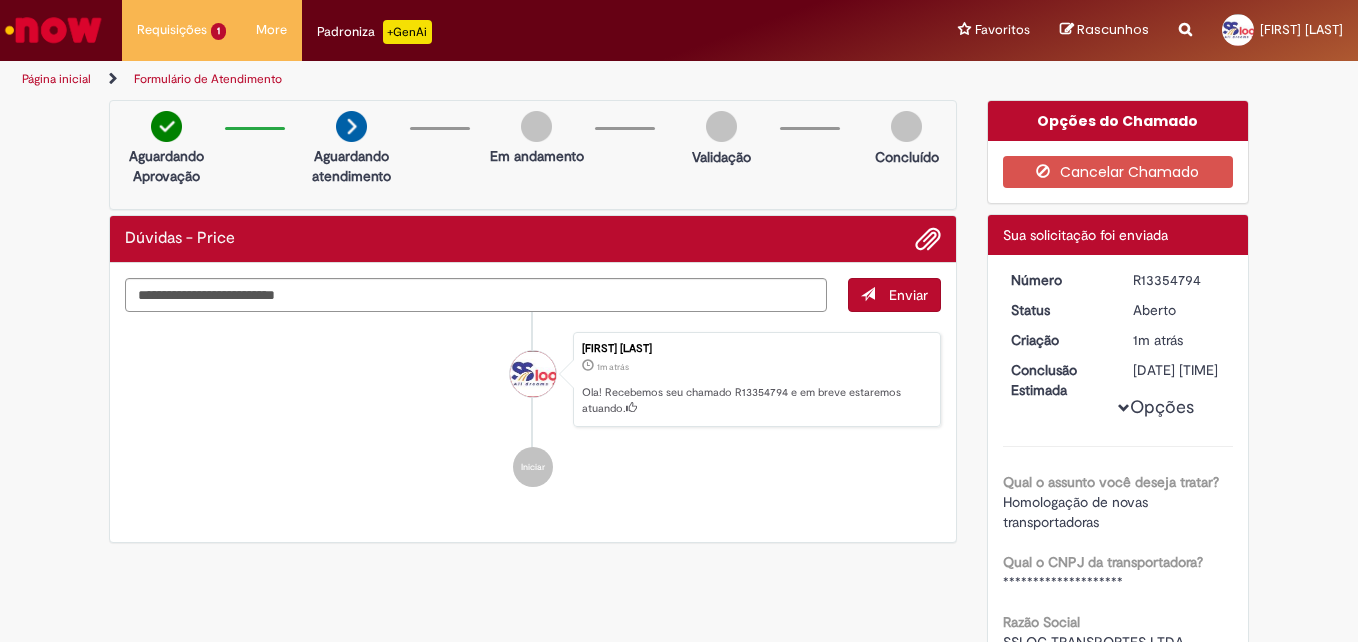 click on "R13354794" at bounding box center (1179, 280) 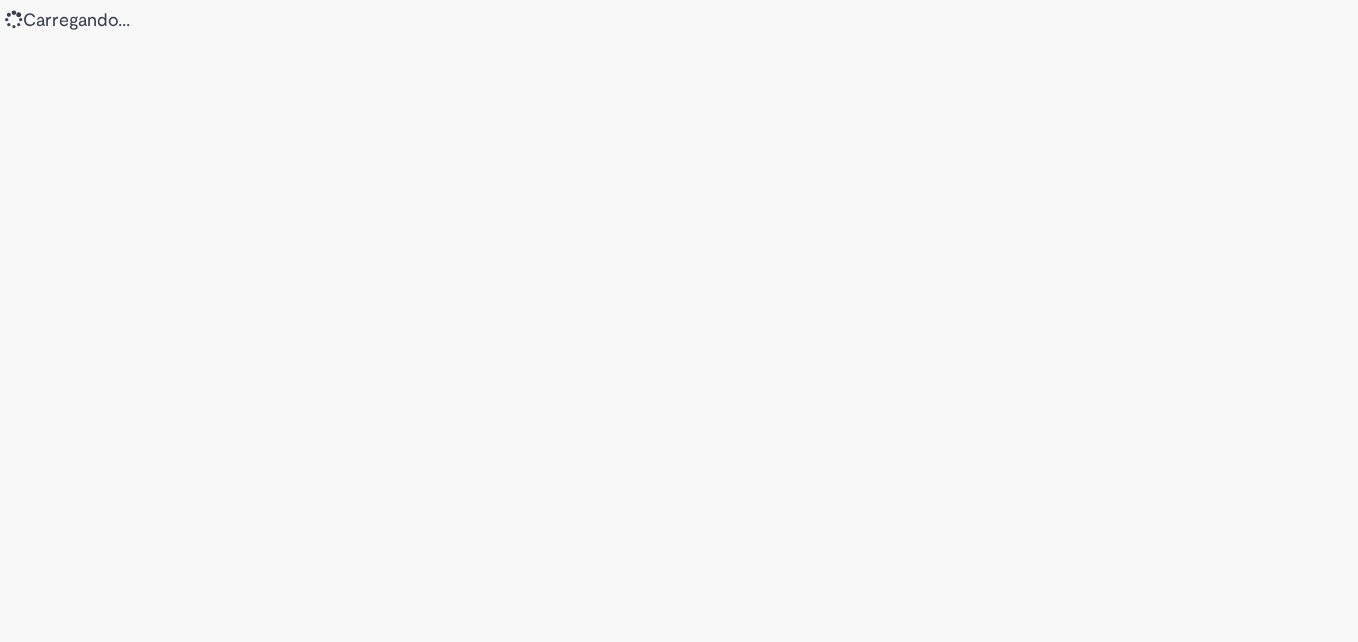 scroll, scrollTop: 0, scrollLeft: 0, axis: both 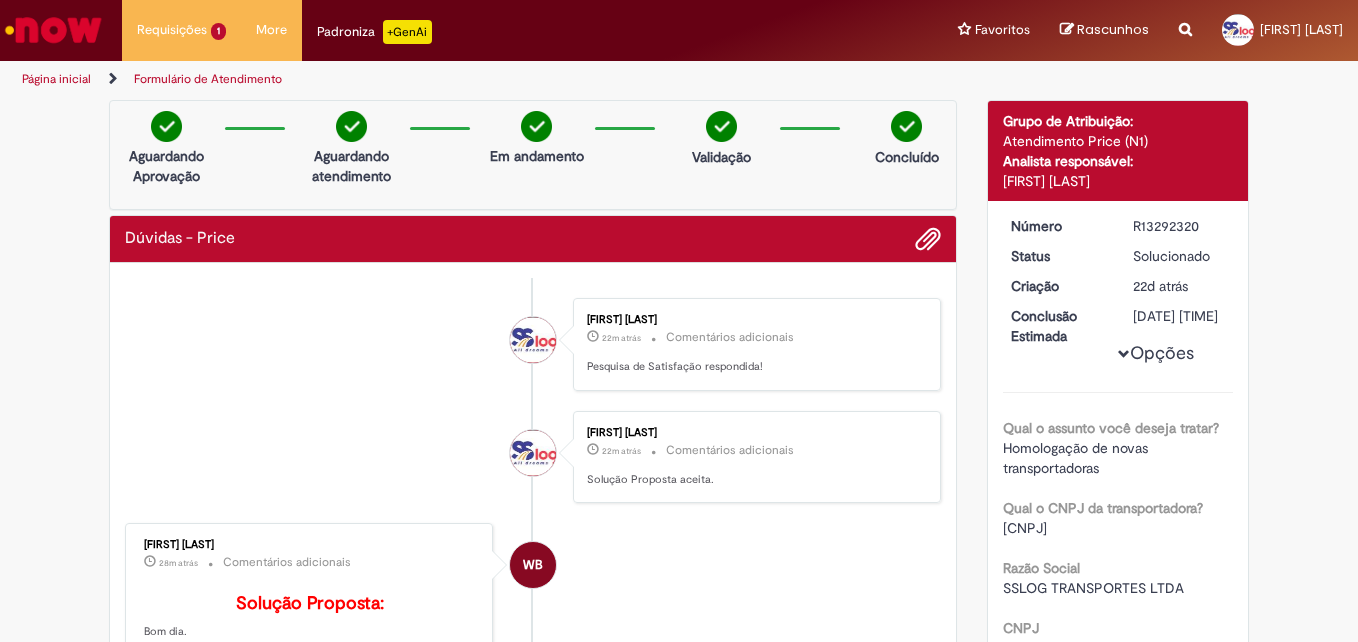 click at bounding box center (53, 30) 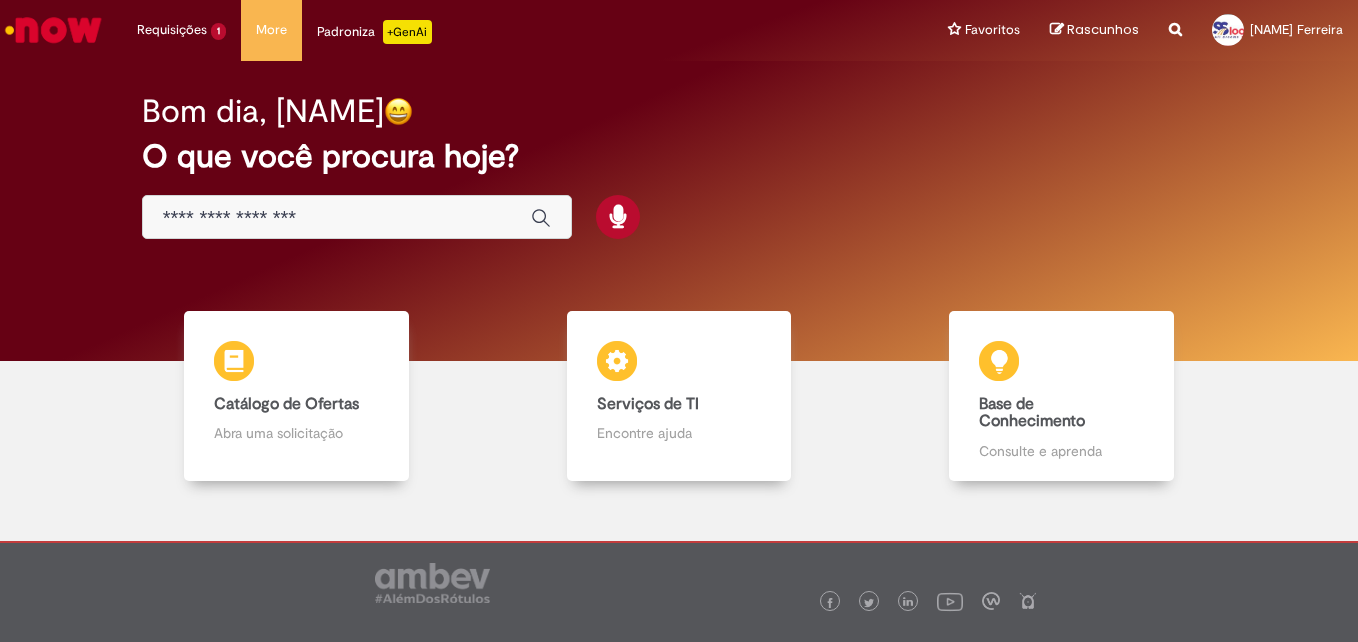 scroll, scrollTop: 0, scrollLeft: 0, axis: both 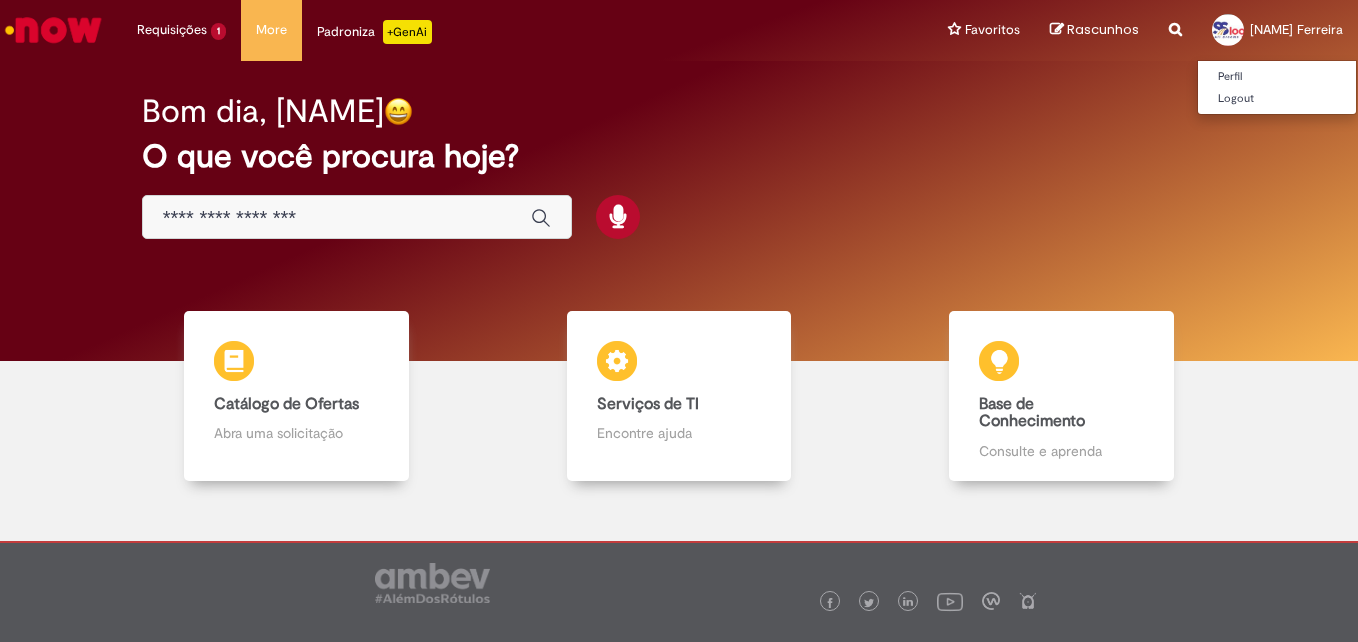 click on "[FIRST] [LAST]" at bounding box center [1296, 29] 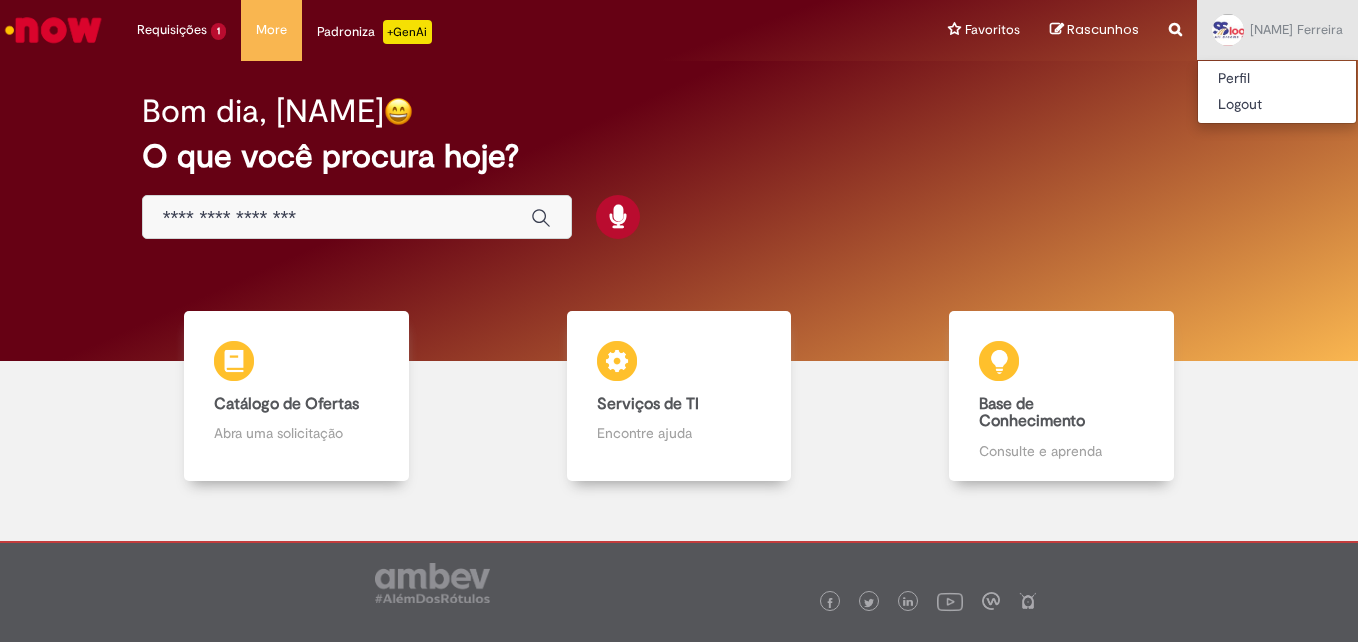 click on "Bom dia, [FIRST]" at bounding box center (679, 111) 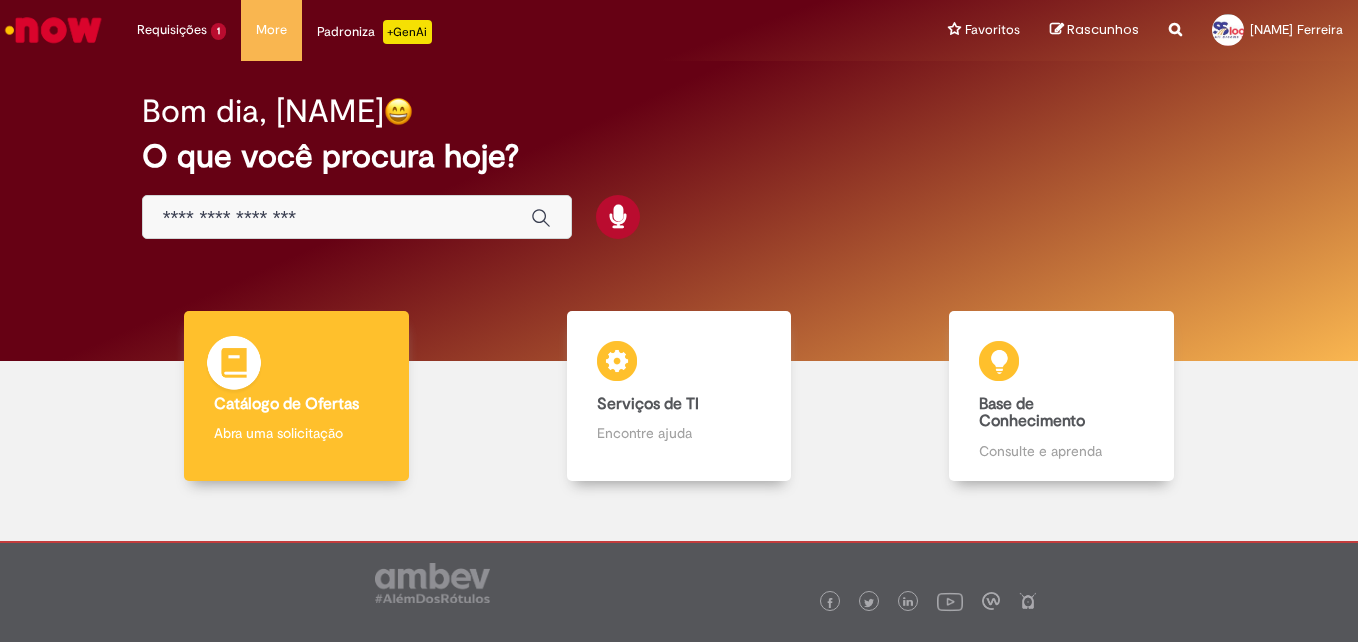 click on "Catálogo de Ofertas" at bounding box center (286, 404) 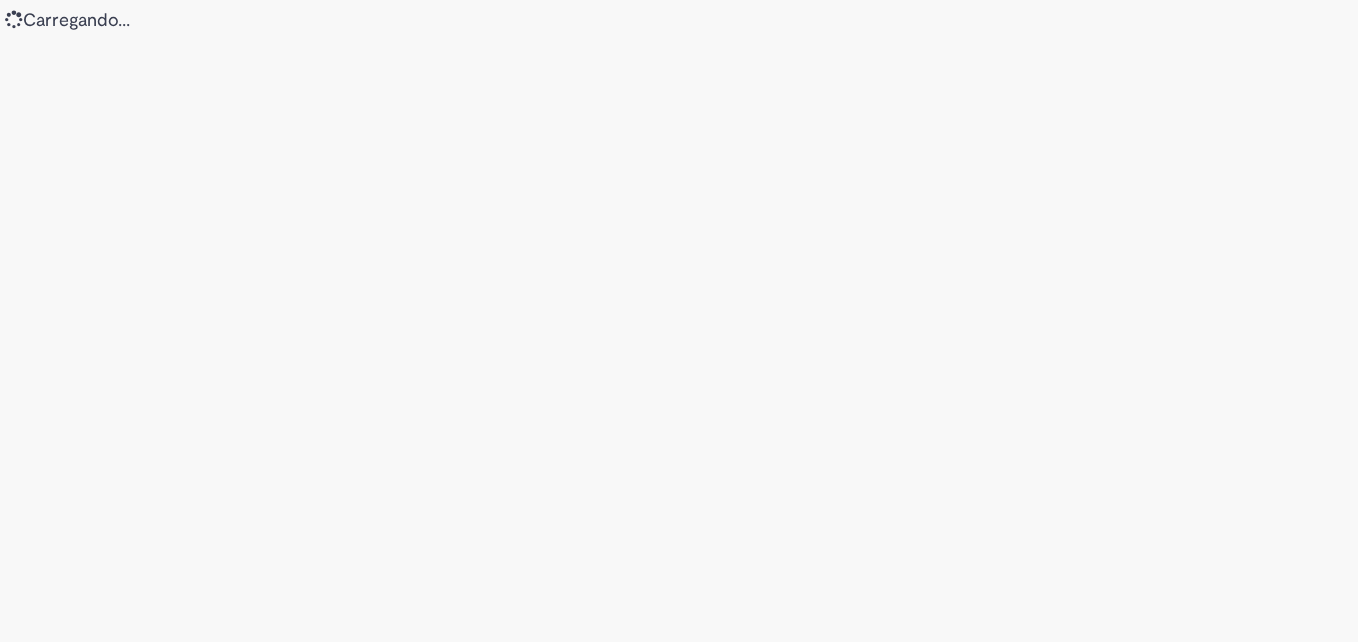 scroll, scrollTop: 0, scrollLeft: 0, axis: both 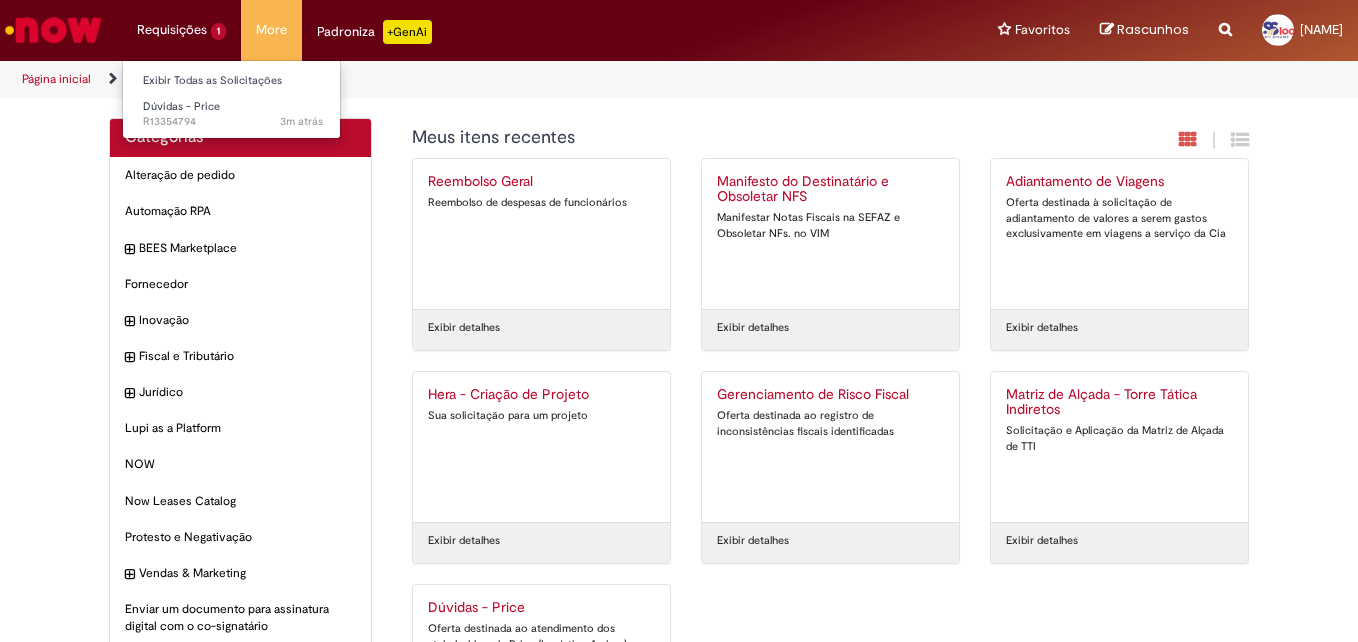 click on "Requisições   1
Exibir Todas as Solicitações
Dúvidas - Price
3m atrás 3 minutos atrás  R13354794" at bounding box center [181, 30] 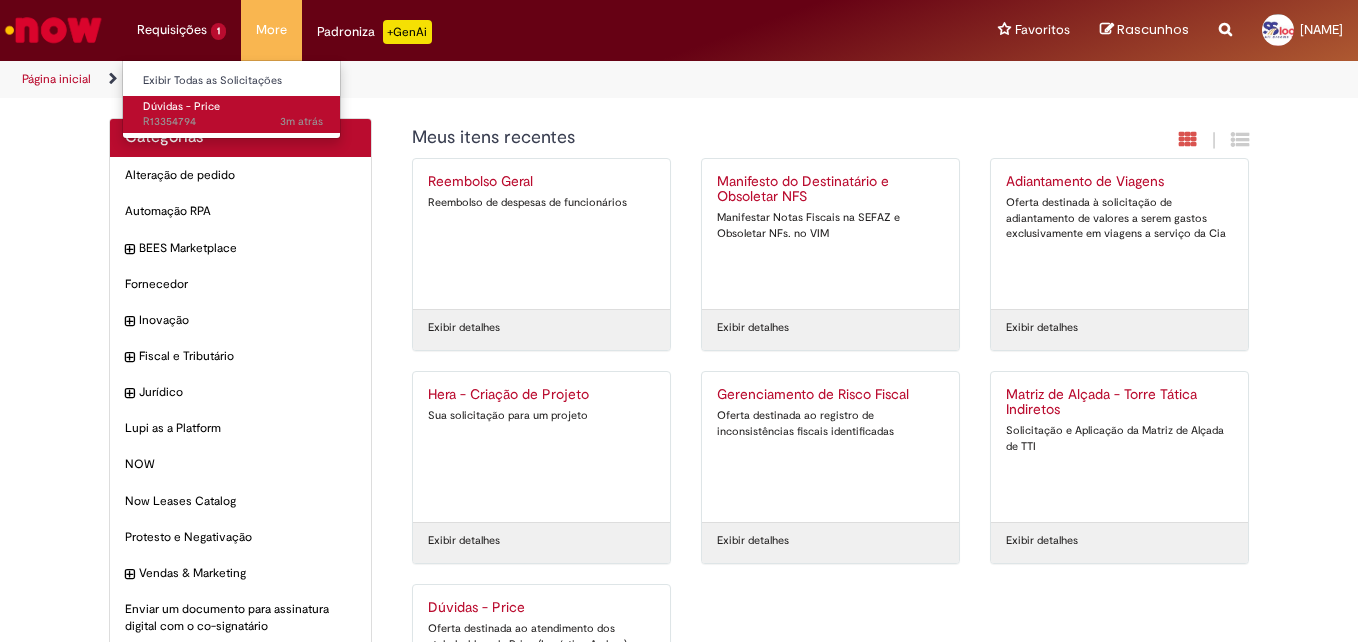 click on "Dúvidas - Price" at bounding box center (181, 106) 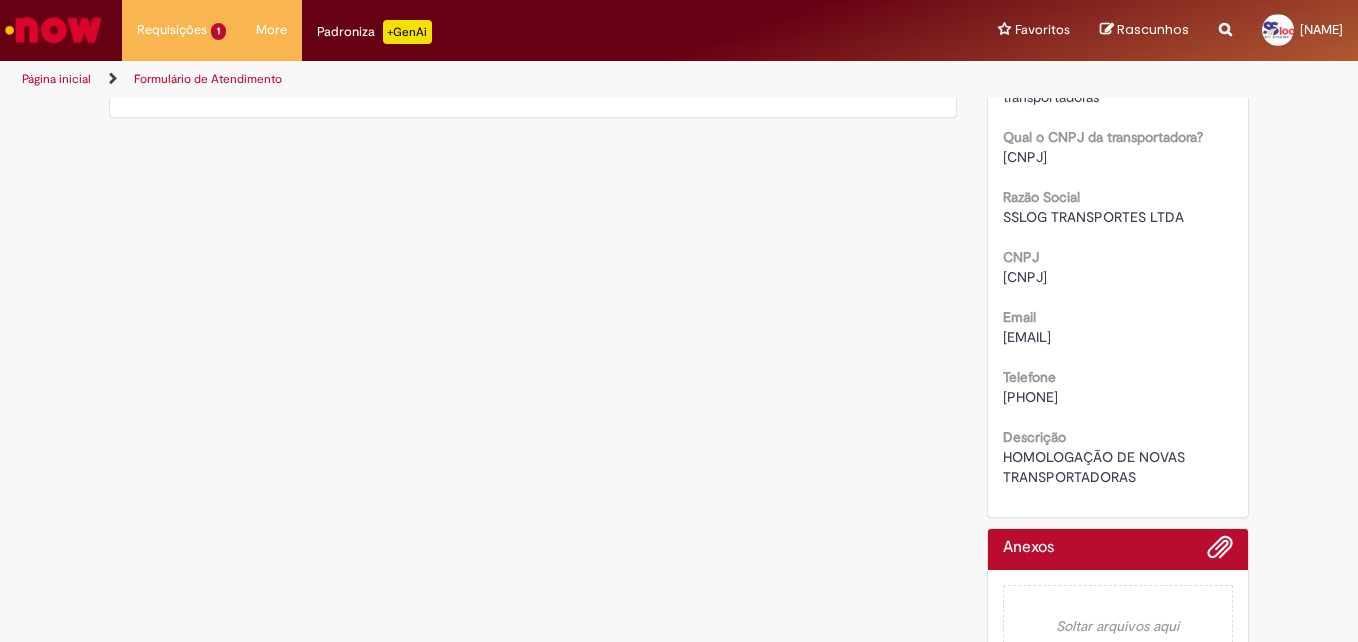 scroll, scrollTop: 516, scrollLeft: 0, axis: vertical 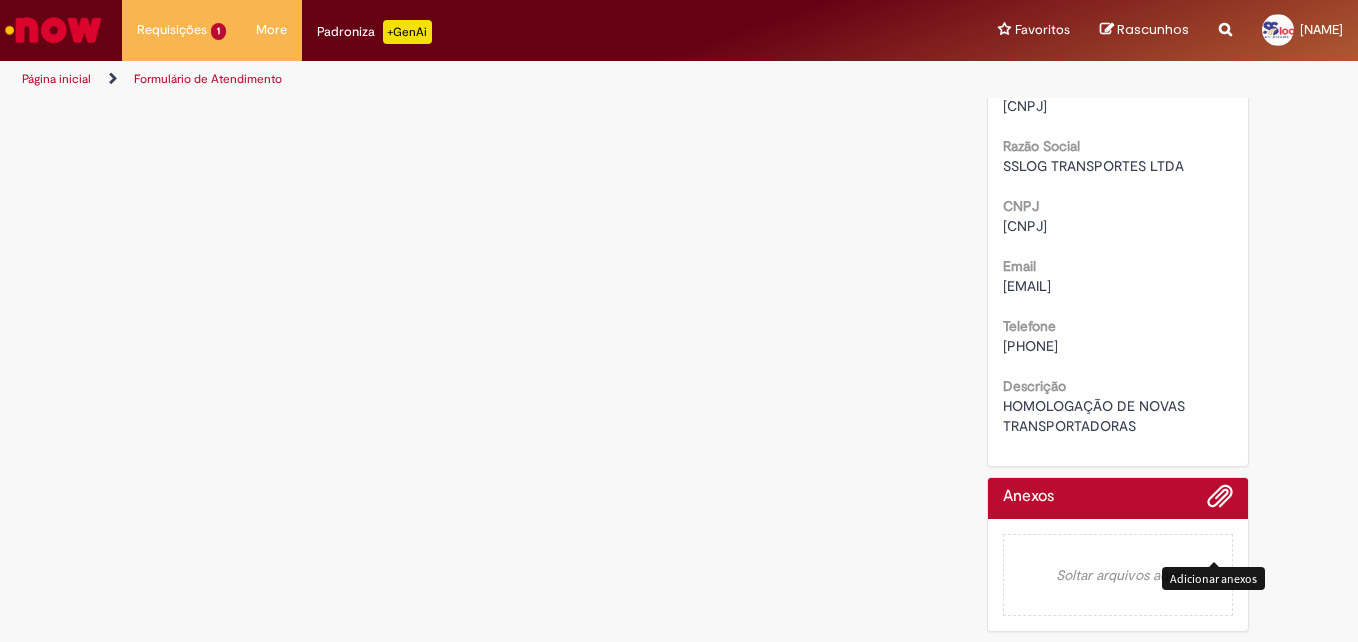 click at bounding box center (1220, 497) 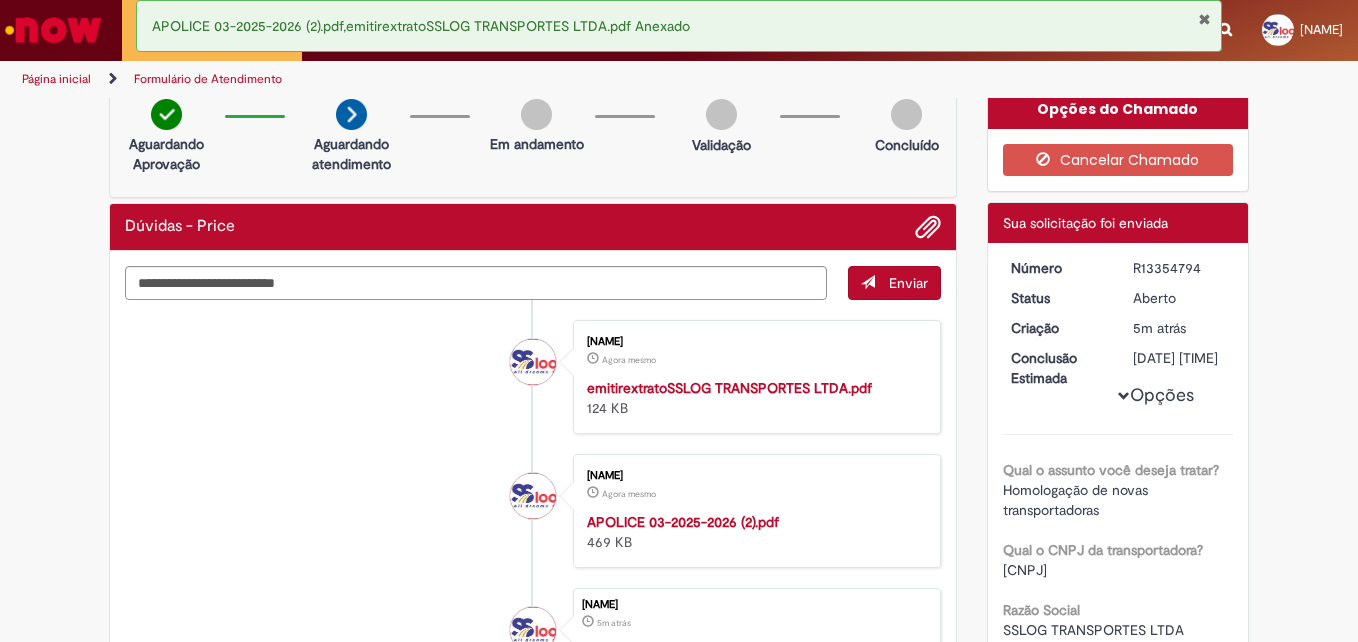 scroll, scrollTop: 0, scrollLeft: 0, axis: both 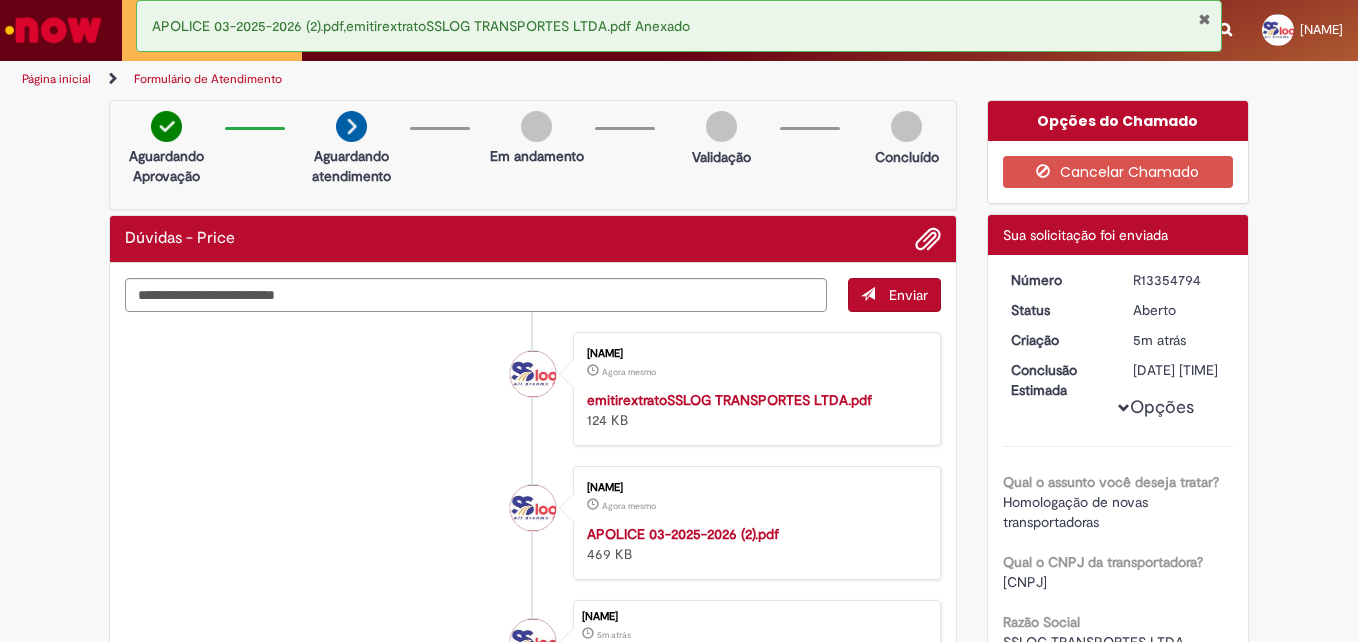 click on "Página inicial" at bounding box center (56, 79) 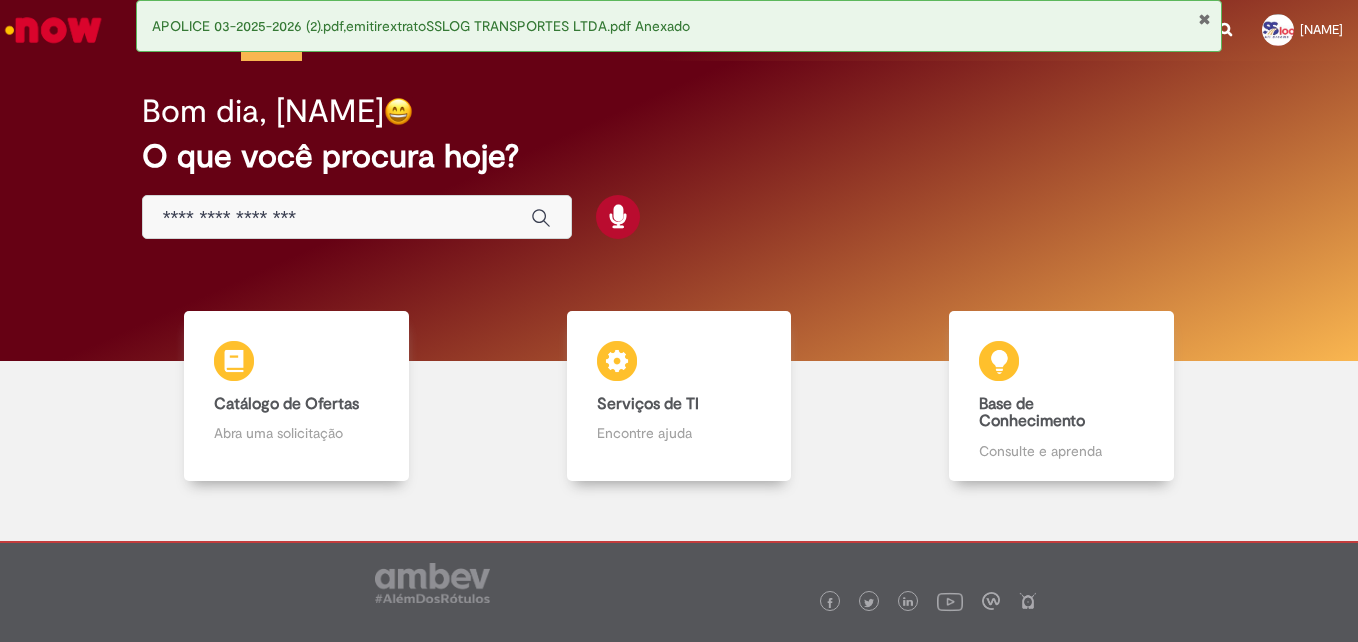 click at bounding box center (1204, 19) 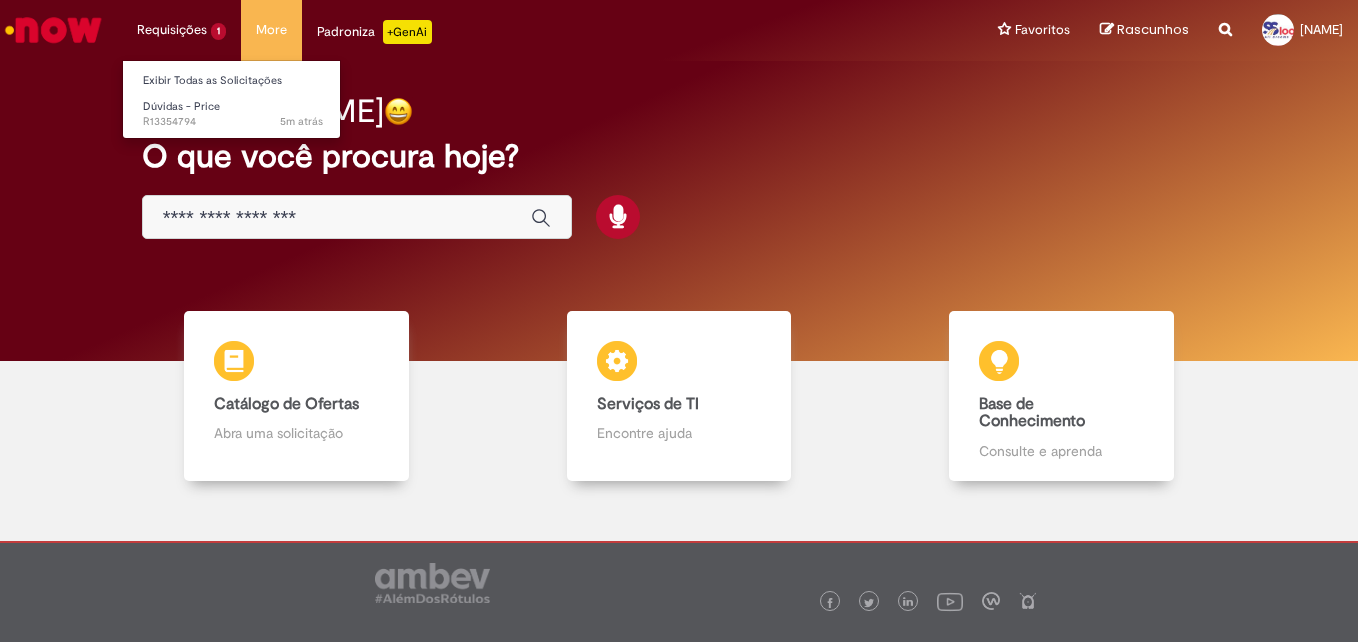 click on "Requisições   1
Exibir Todas as Solicitações
Dúvidas - Price
5m atrás 5 minutos atrás  R13354794" at bounding box center (181, 30) 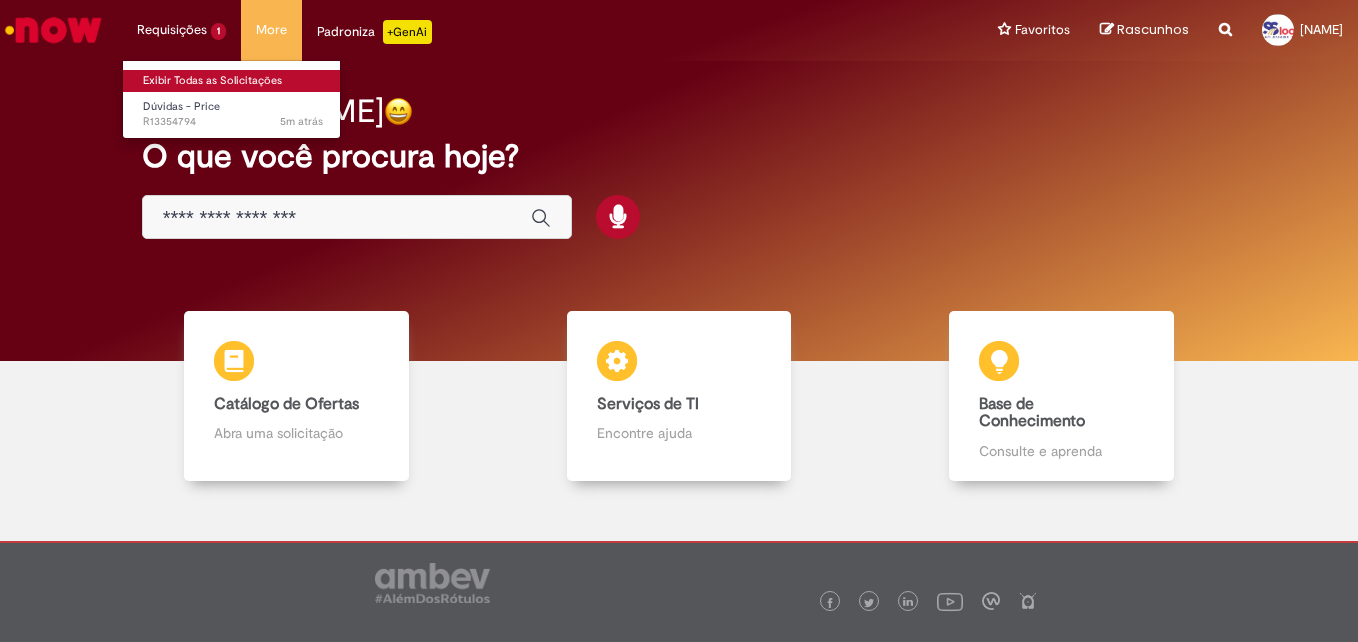 click on "Exibir Todas as Solicitações" at bounding box center [233, 81] 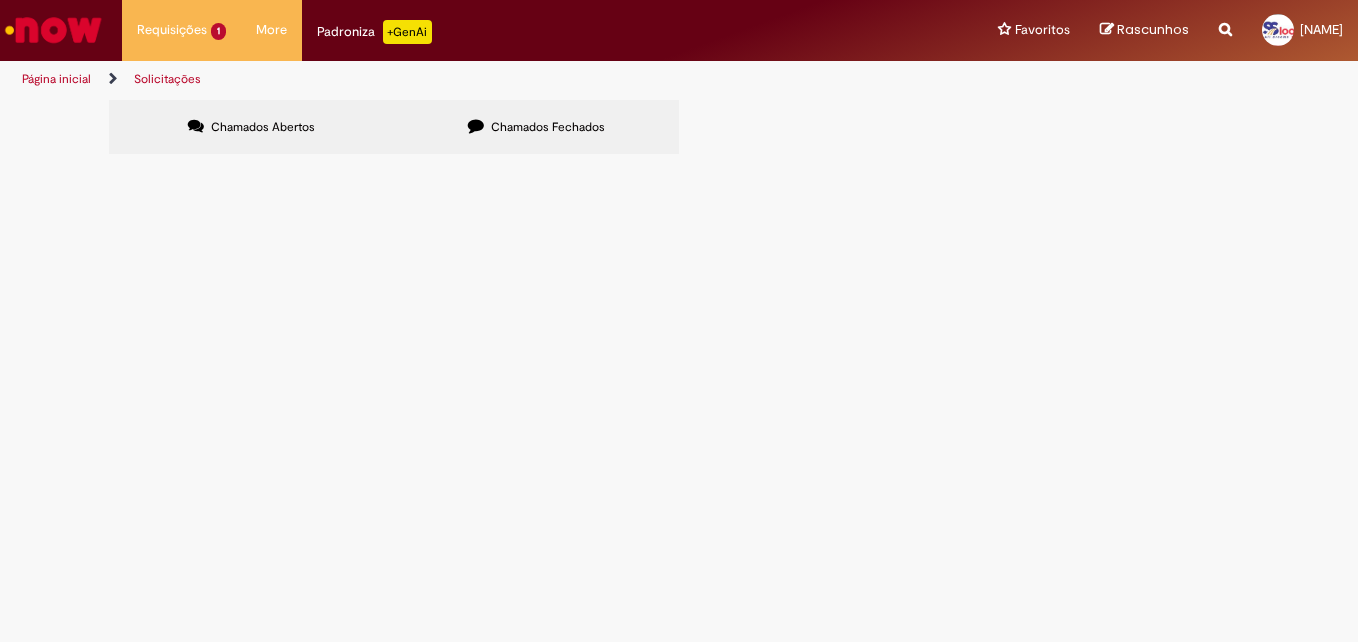 click at bounding box center (0, 0) 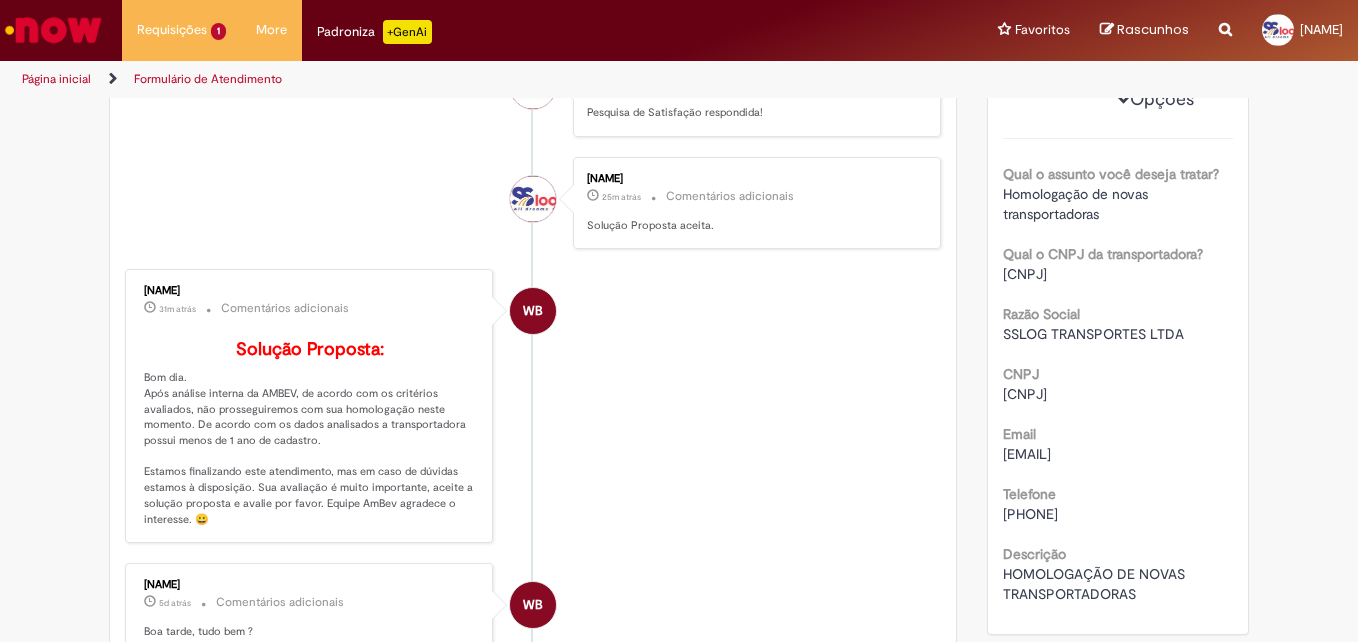 scroll, scrollTop: 0, scrollLeft: 0, axis: both 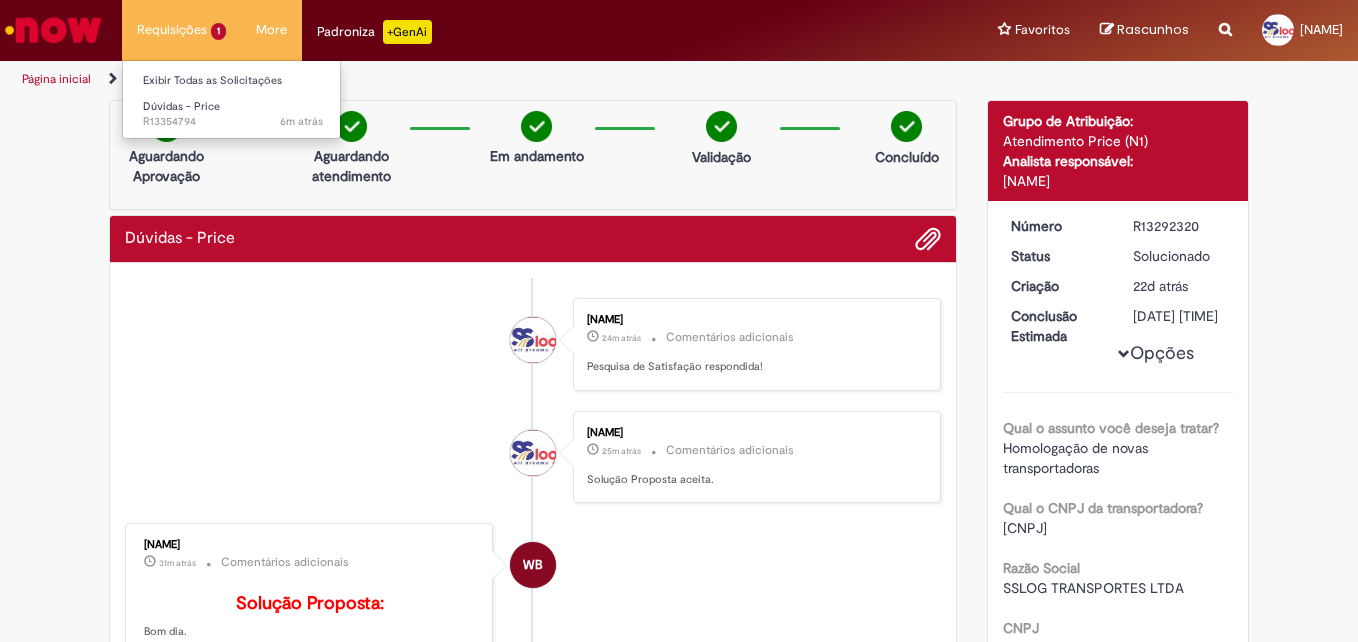 click on "Requisições   1
Exibir Todas as Solicitações
Dúvidas - Price
6m atrás 6 minutos atrás  R13354794" at bounding box center [181, 30] 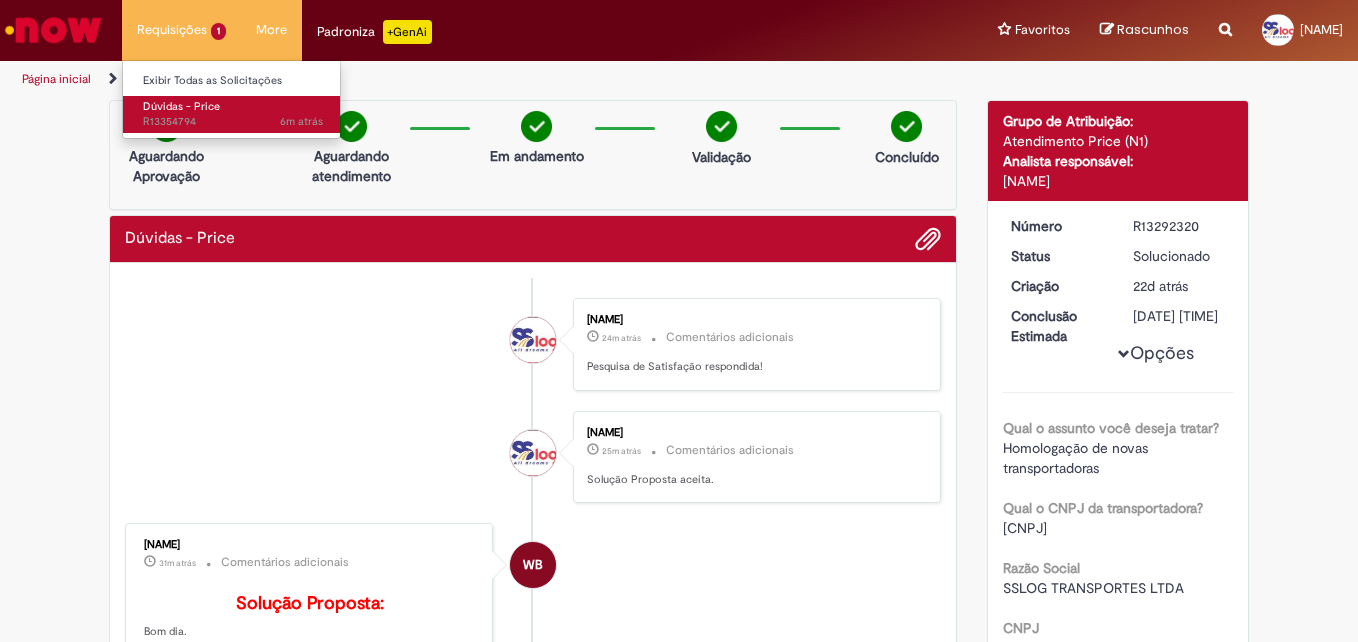 click on "6m atrás 6 minutos atrás  R13354794" at bounding box center [233, 122] 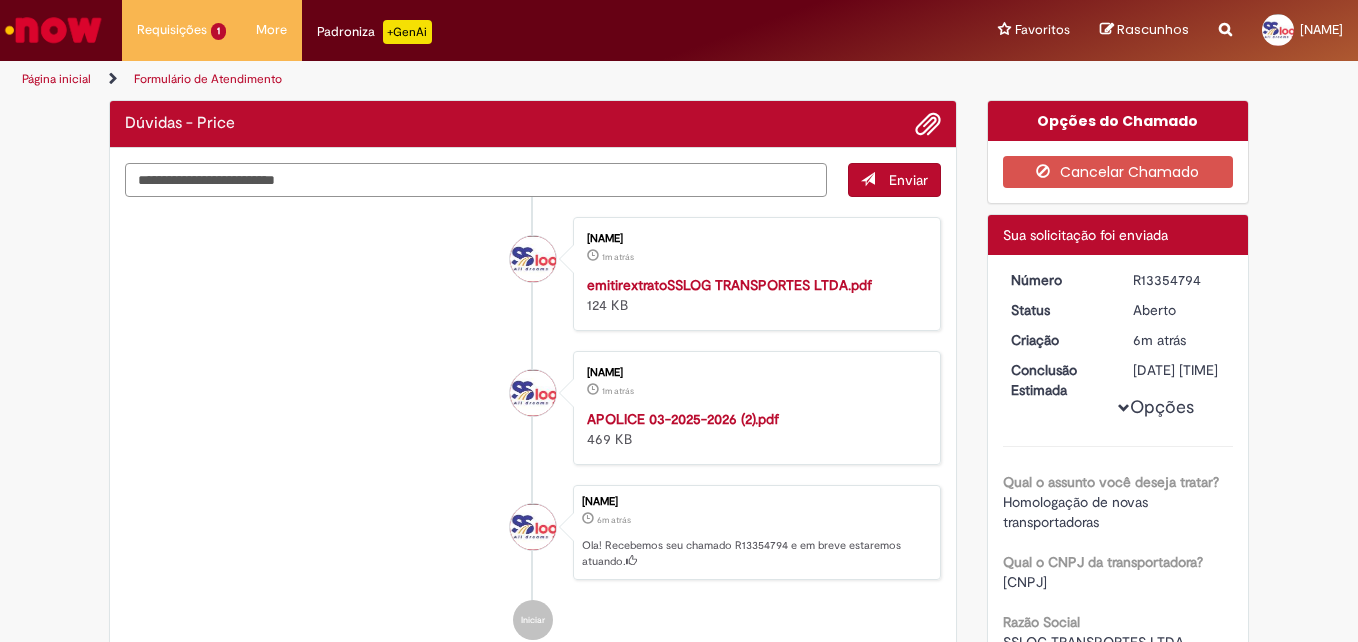 click on "Verificar Código de Barras
Dúvidas - Price
Enviar
LEDO Ferreira
1m atrás 1m atrás
emitirextratoSSLOG TRANSPORTES LTDA.pdf  124 KB
LEDO Ferreira
1m atrás 1m atrás
APOLICE 03-2025-2026 (2).pdf  469 KB" at bounding box center (533, 403) 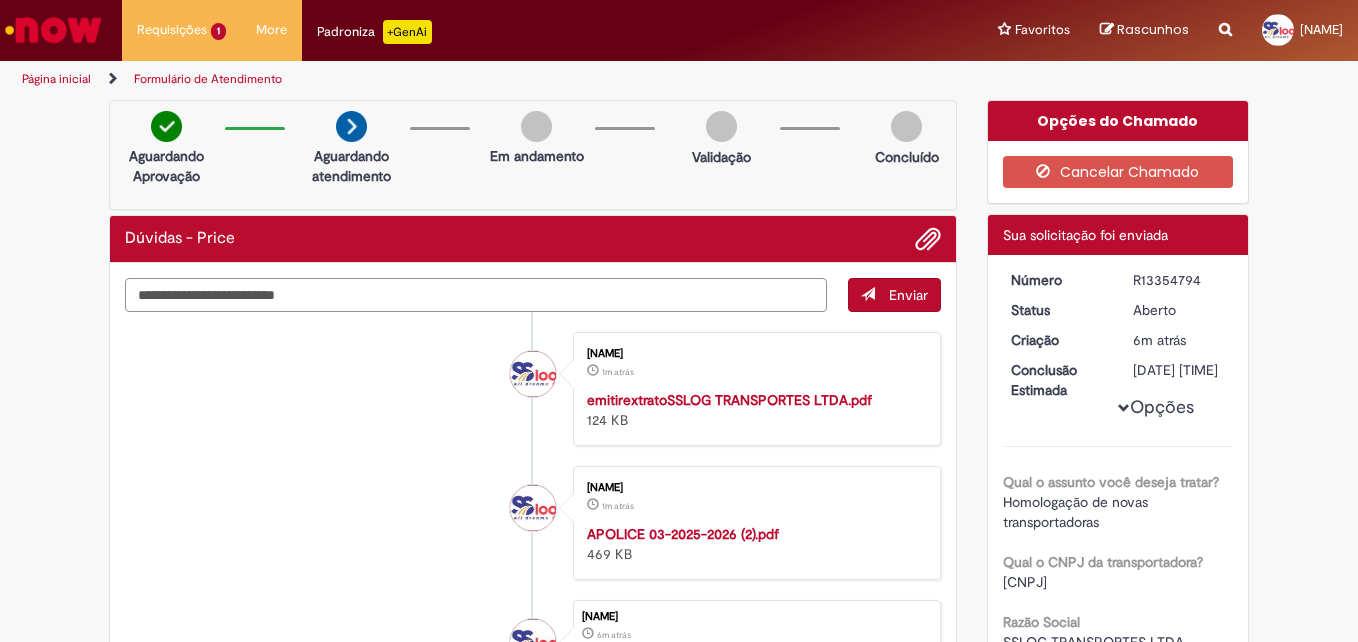 click at bounding box center [476, 295] 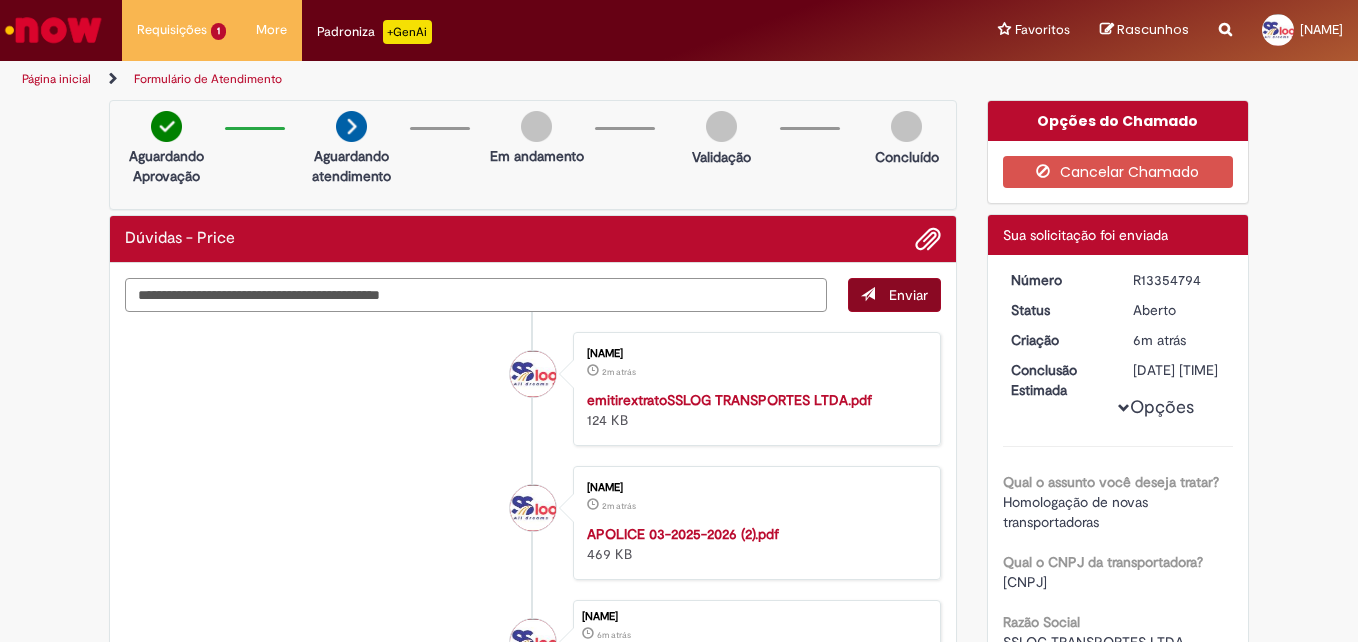 type on "**********" 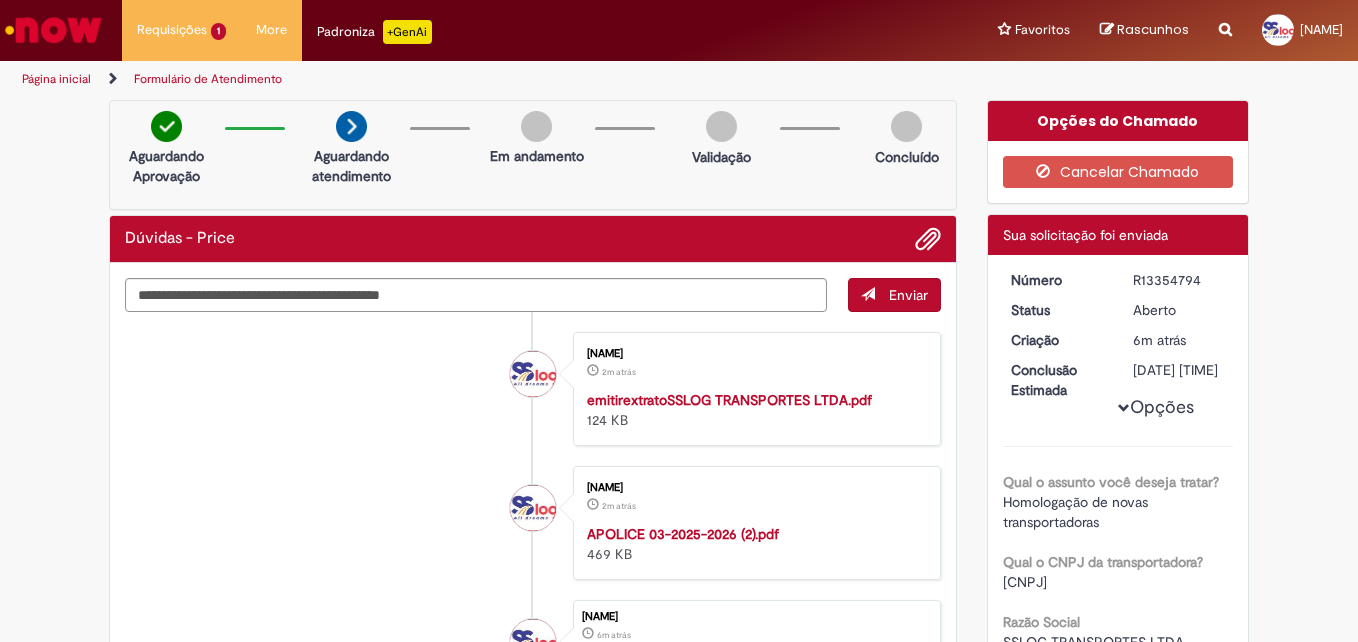 click on "Enviar" at bounding box center [894, 295] 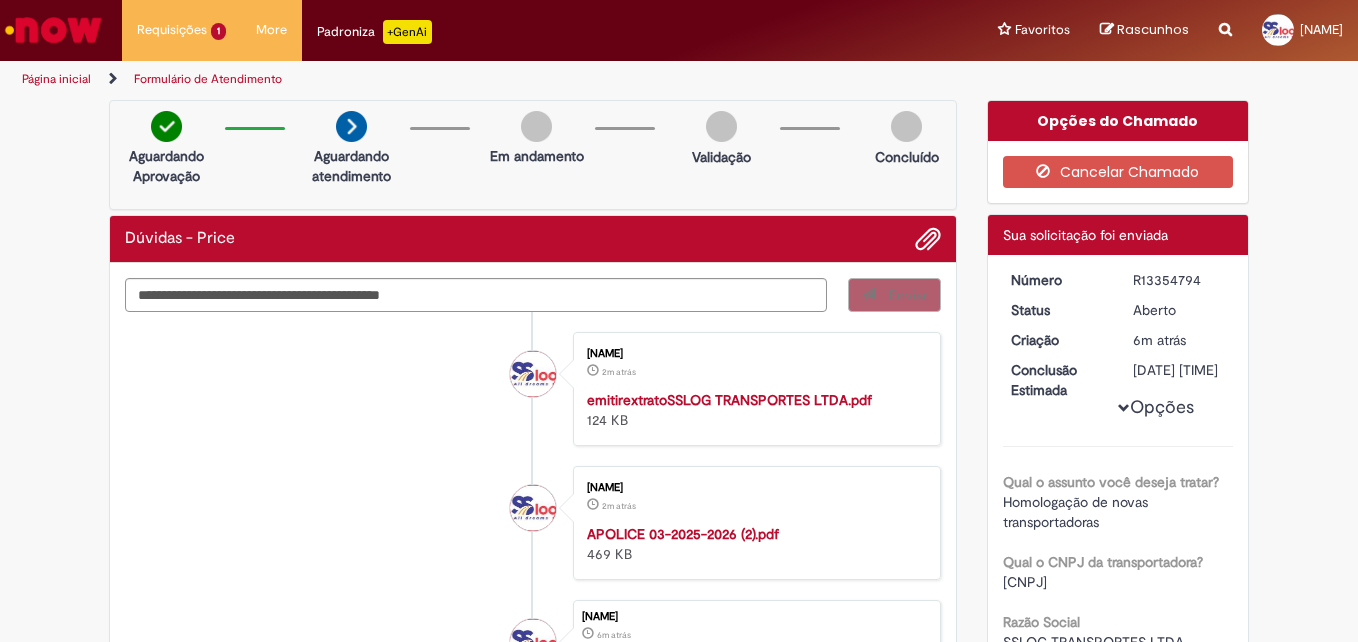 type 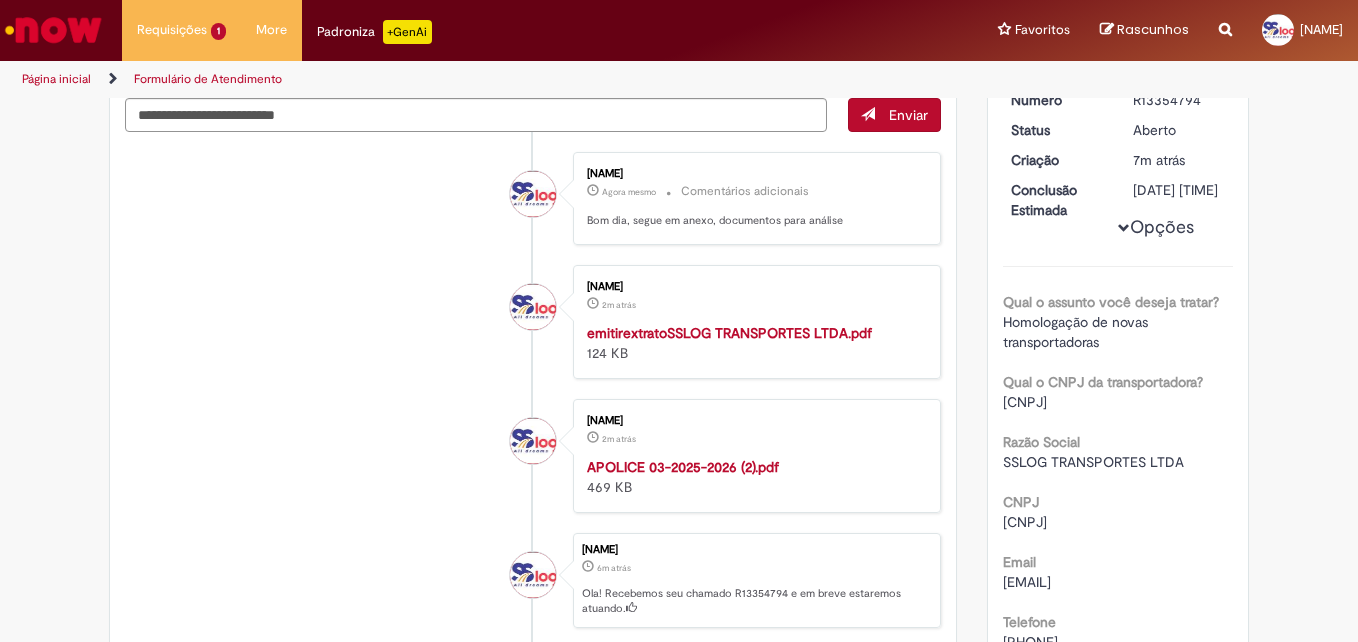 scroll, scrollTop: 0, scrollLeft: 0, axis: both 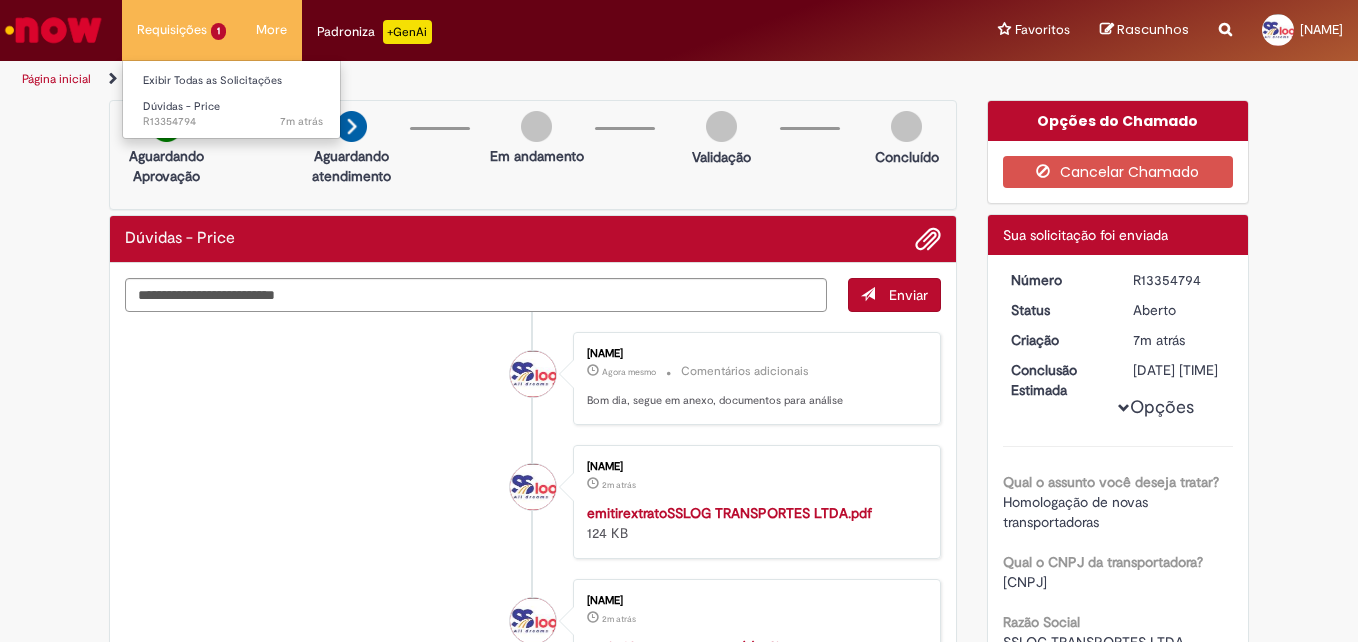 drag, startPoint x: 130, startPoint y: 22, endPoint x: 150, endPoint y: 24, distance: 20.09975 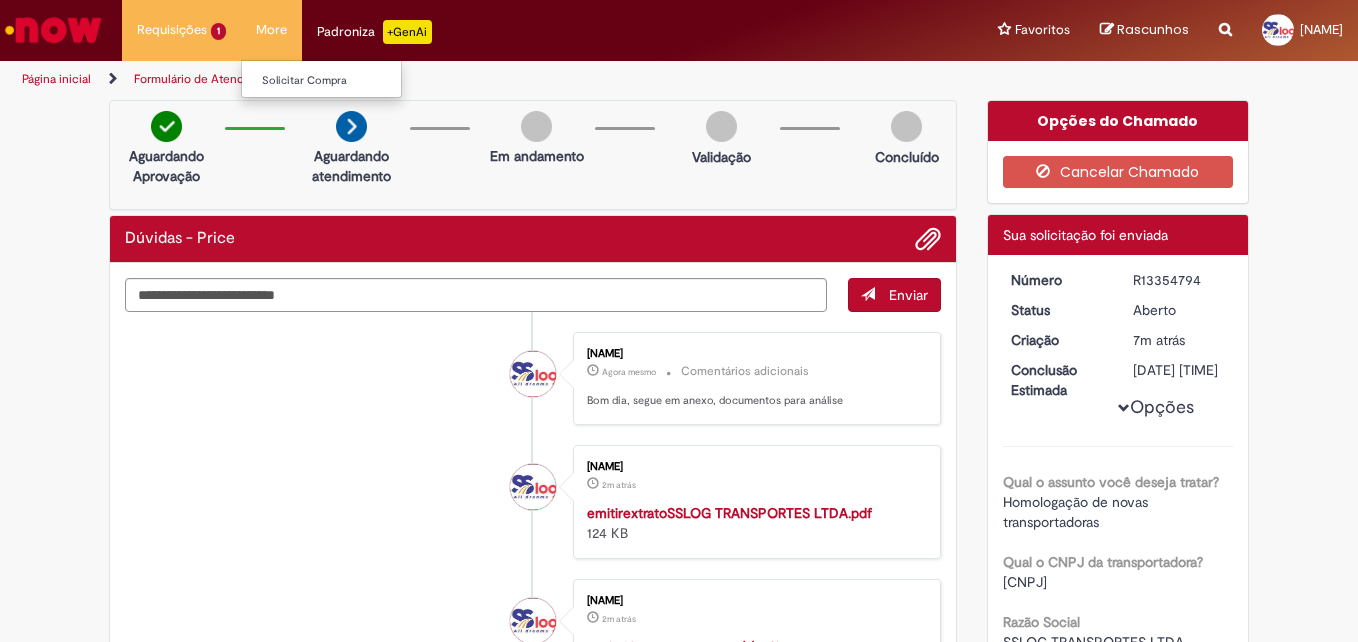 click on "More
Solicitar Compra" at bounding box center [271, 30] 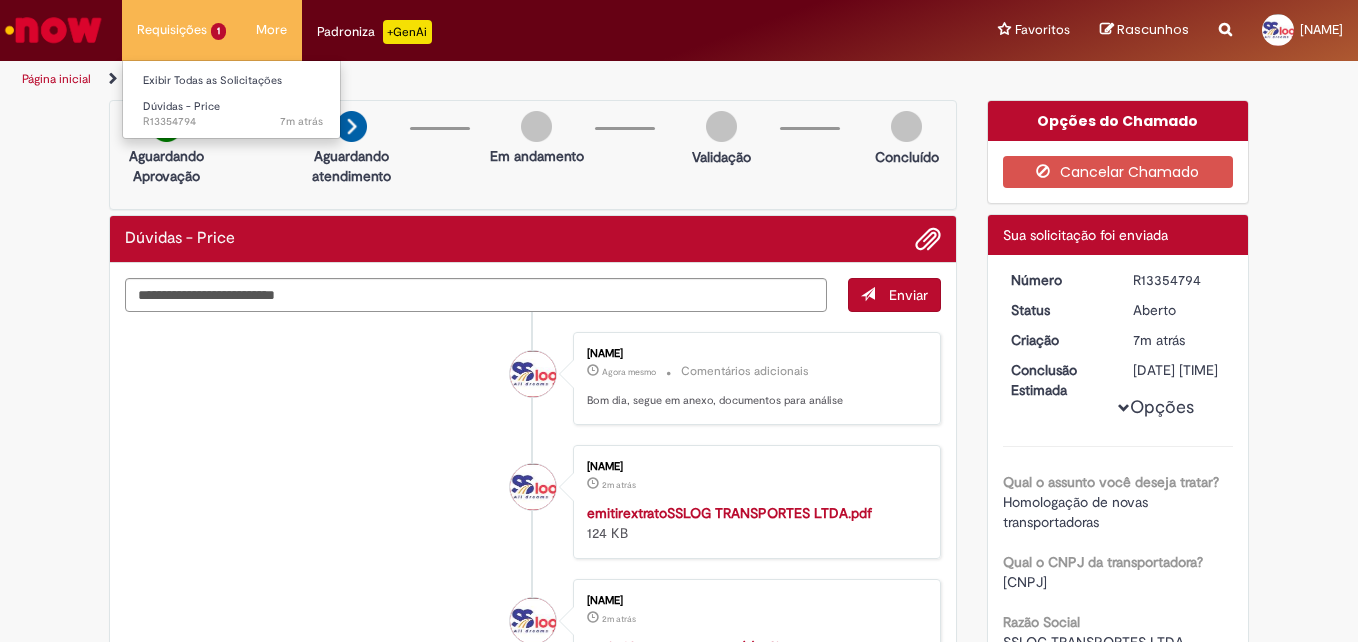 click on "Requisições   1
Exibir Todas as Solicitações
Dúvidas - Price
7m atrás 7 minutos atrás  R13354794" at bounding box center [181, 30] 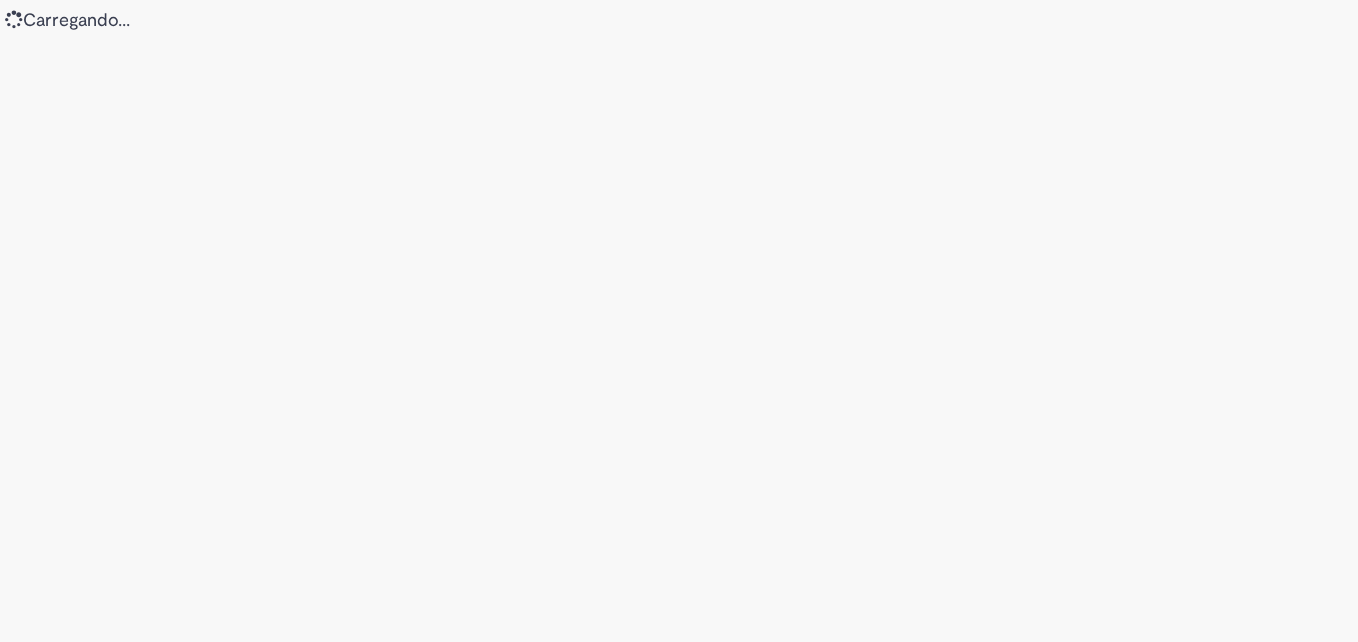 scroll, scrollTop: 0, scrollLeft: 0, axis: both 